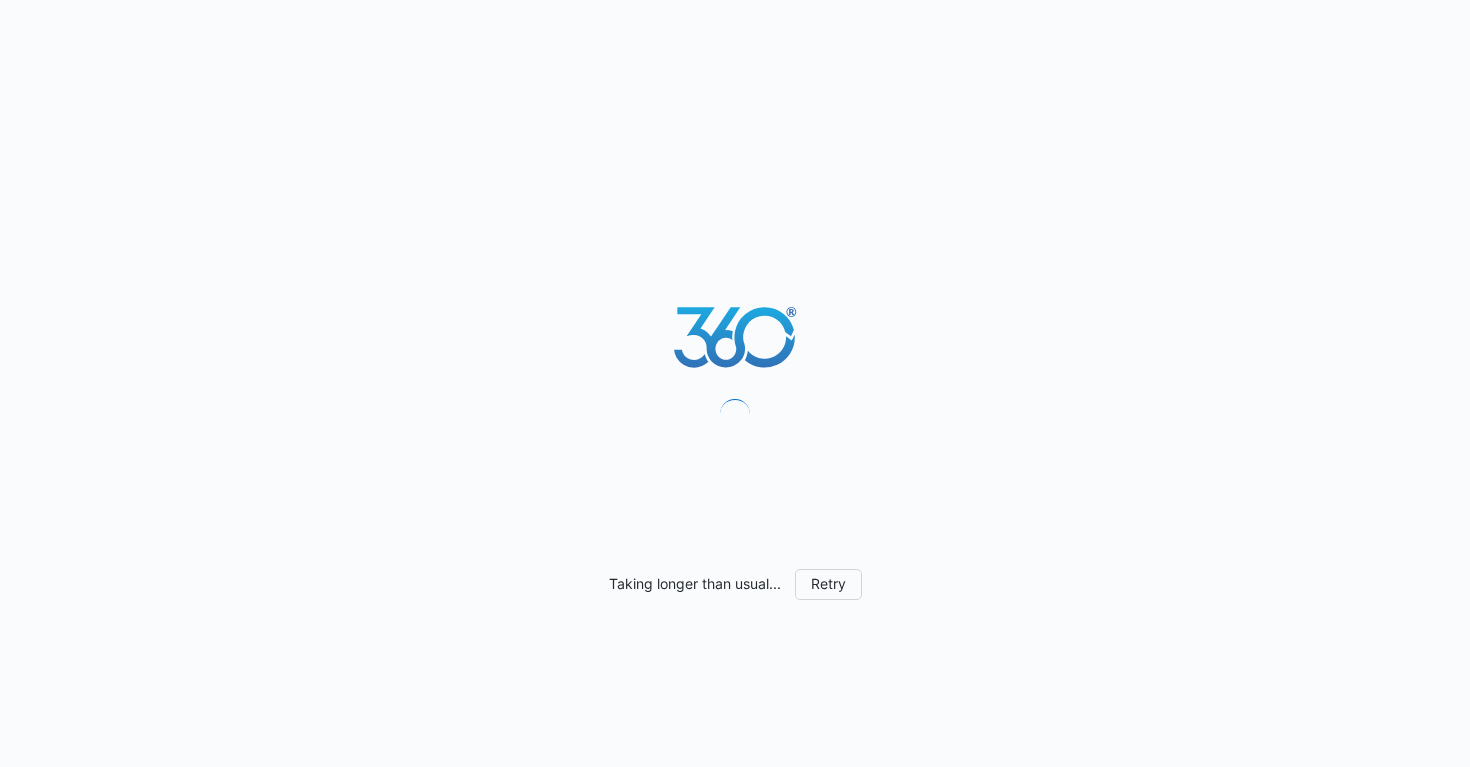 scroll, scrollTop: 0, scrollLeft: 0, axis: both 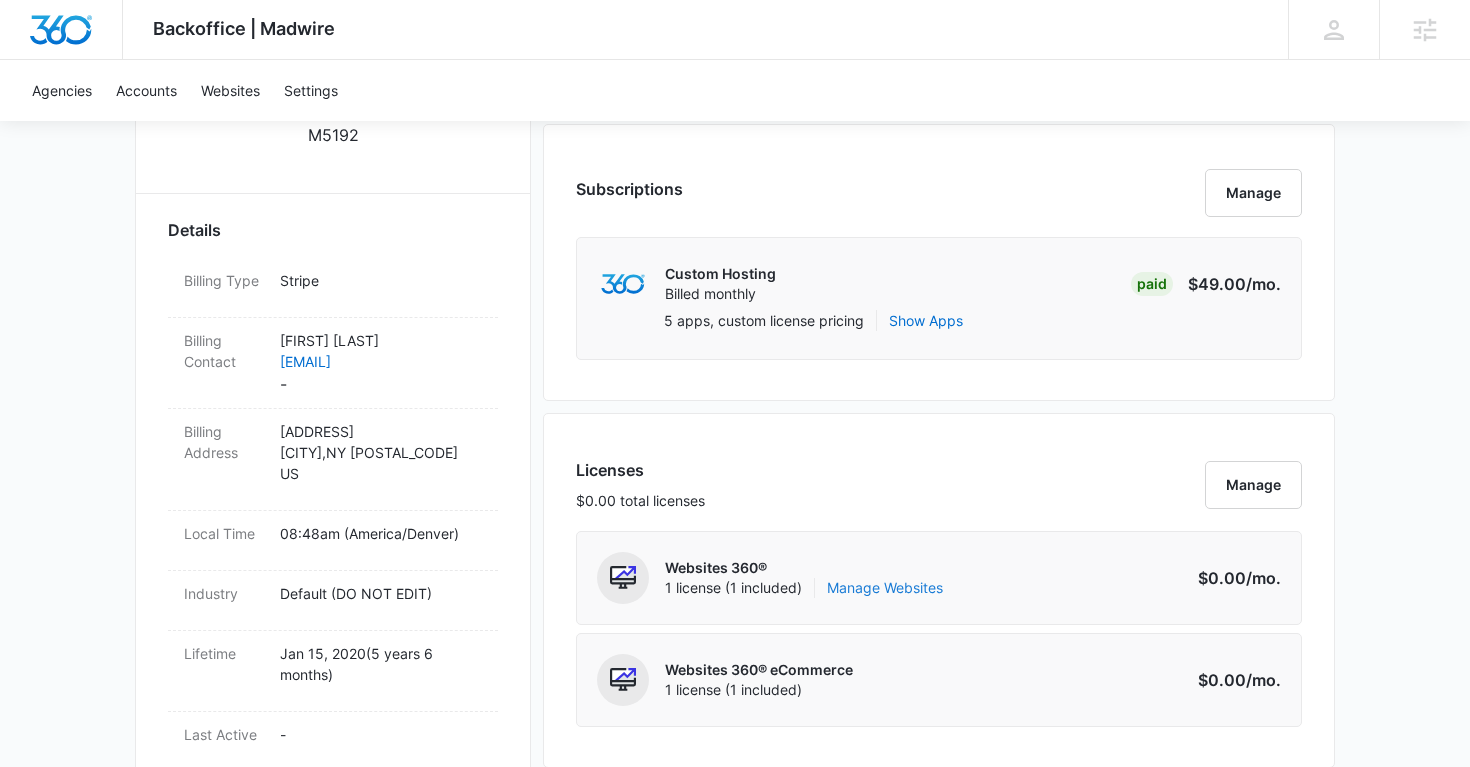 click on "Manage Websites" at bounding box center (885, 588) 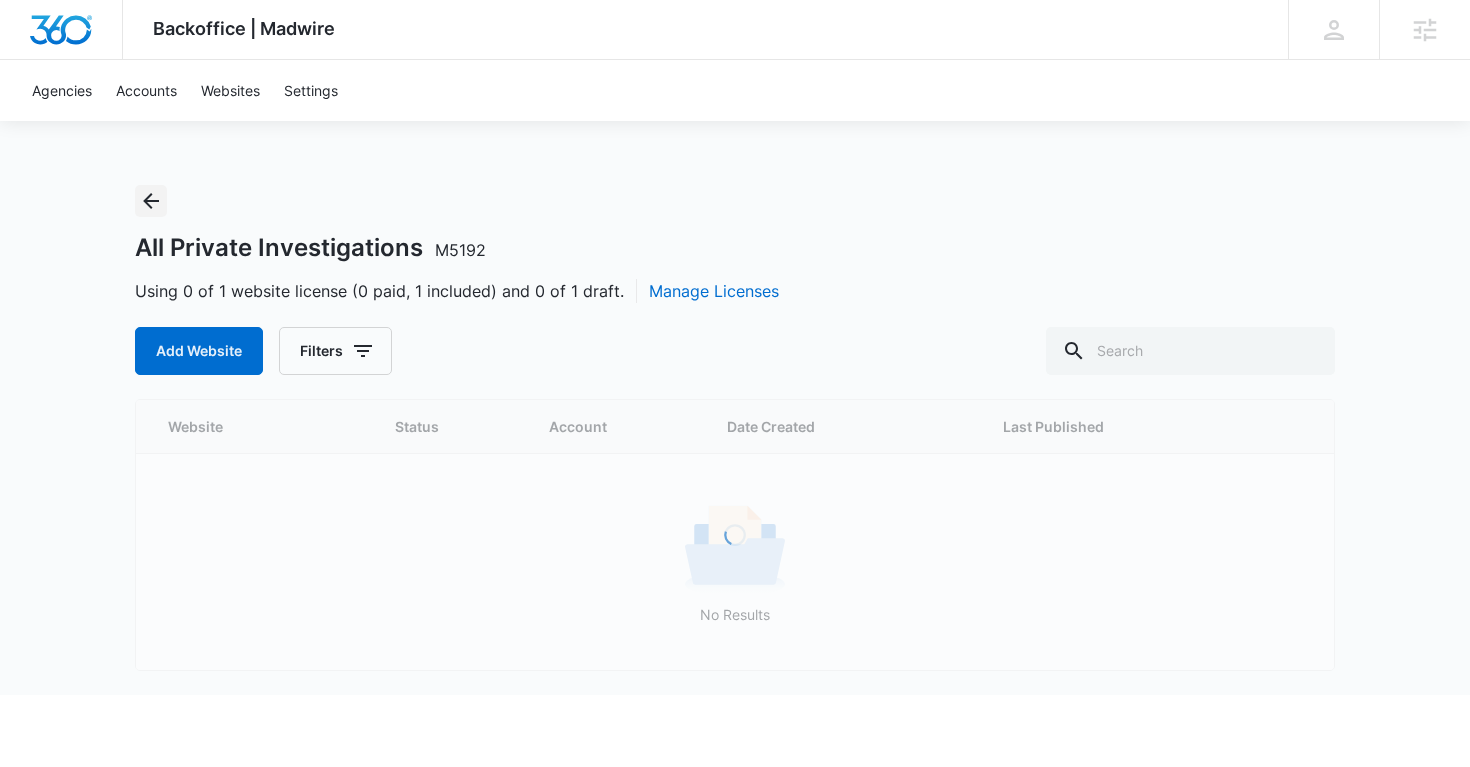 click 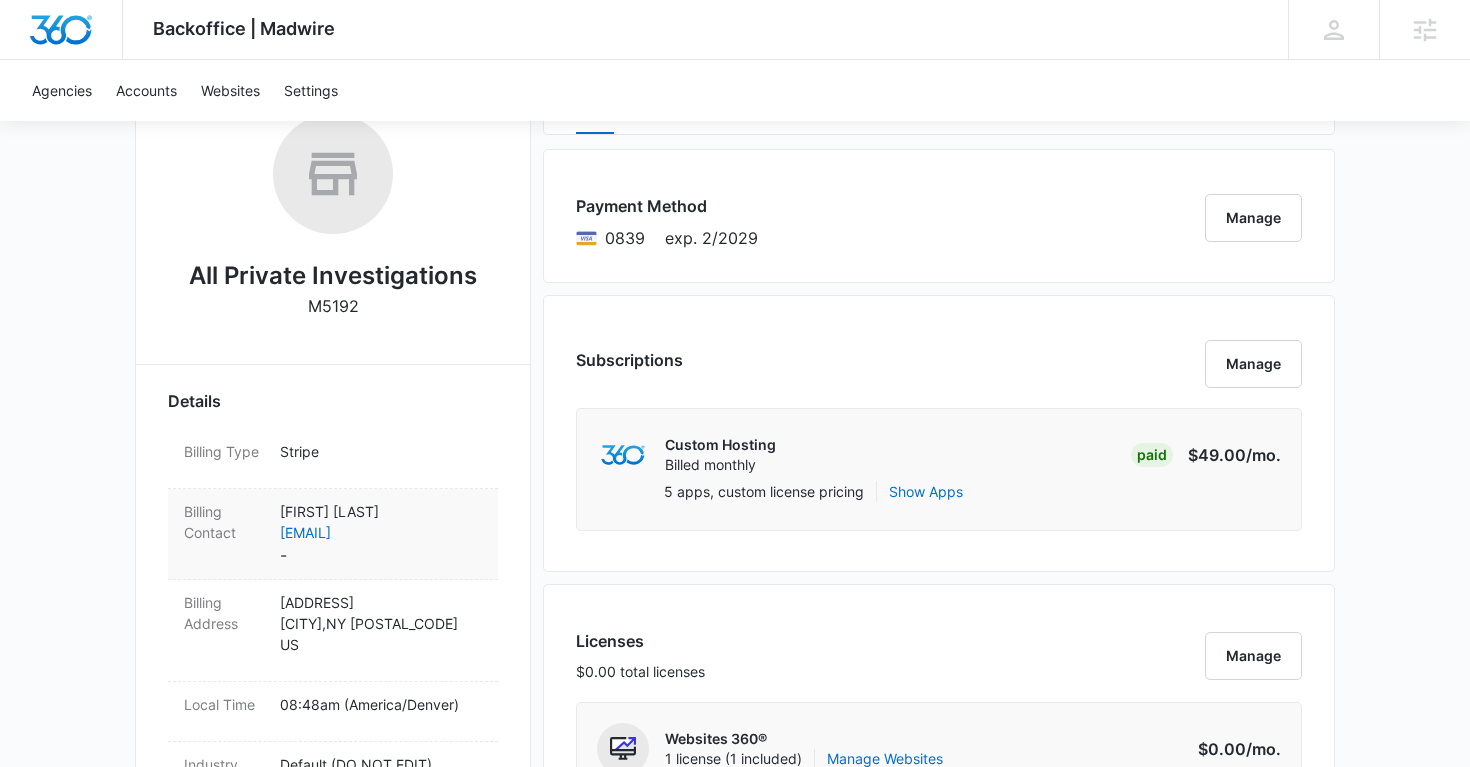 scroll, scrollTop: 346, scrollLeft: 0, axis: vertical 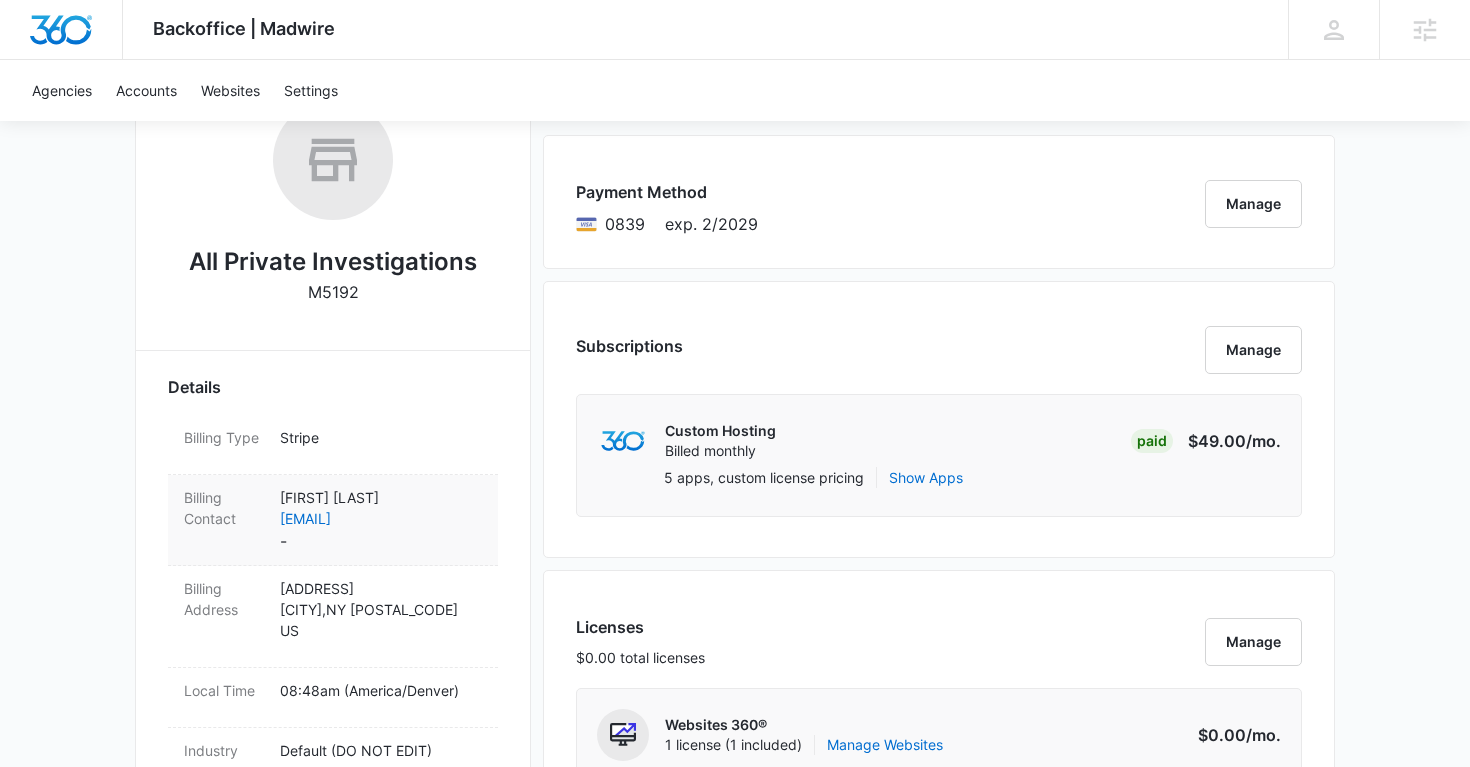 click on "Kenneth Tomlinson" at bounding box center (381, 497) 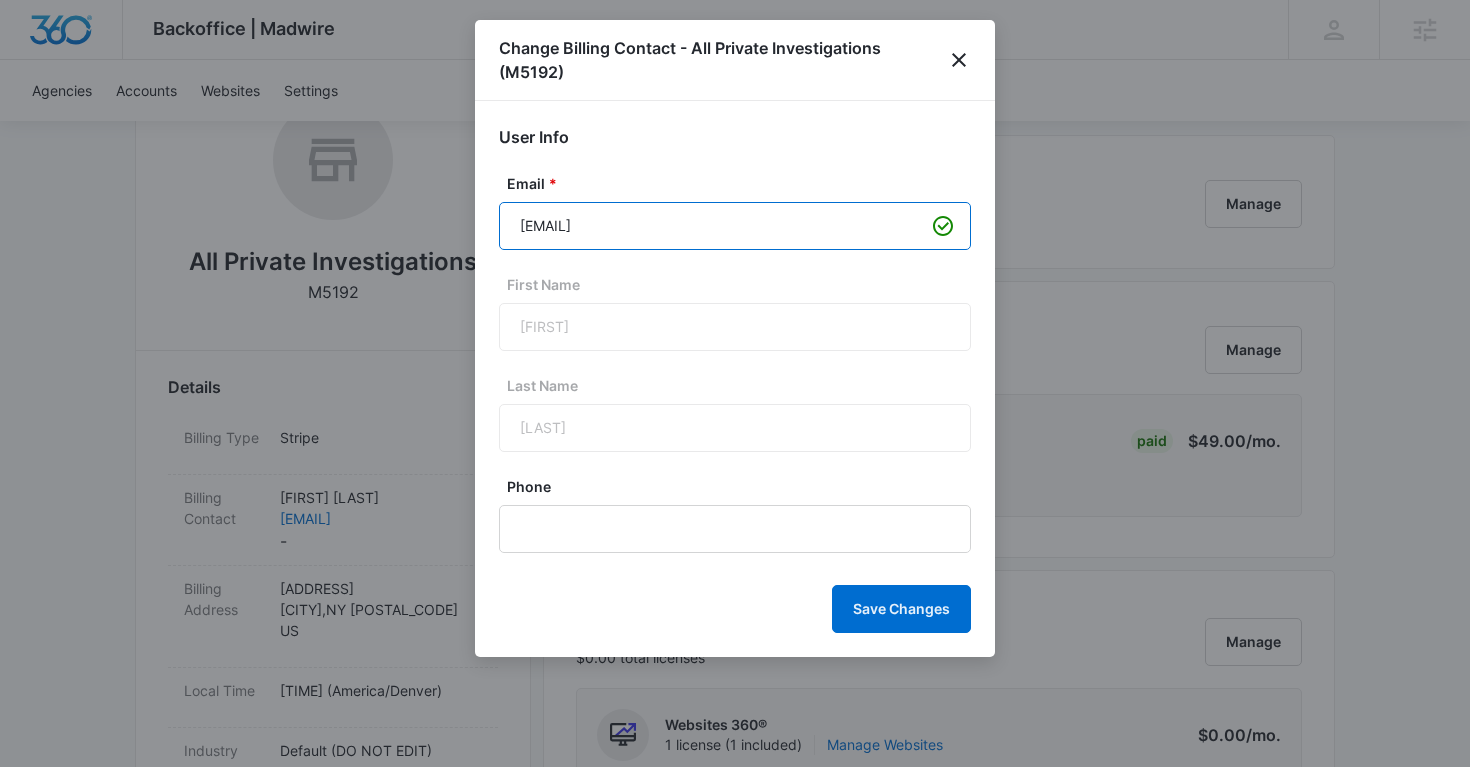 click on "ken@allprivateinvestigations.com" at bounding box center [735, 226] 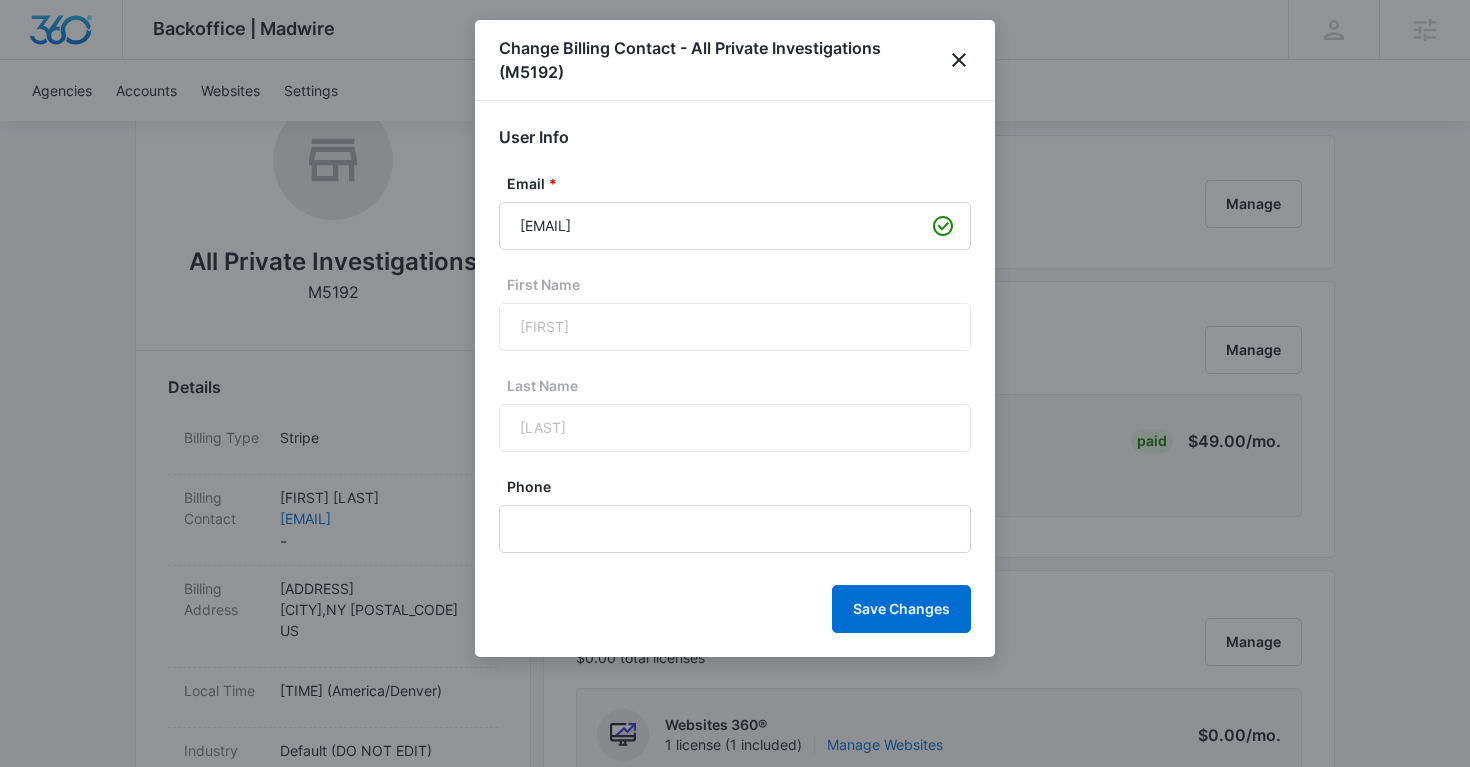 click on "Change Billing Contact - All Private Investigations (M5192)" at bounding box center (735, 60) 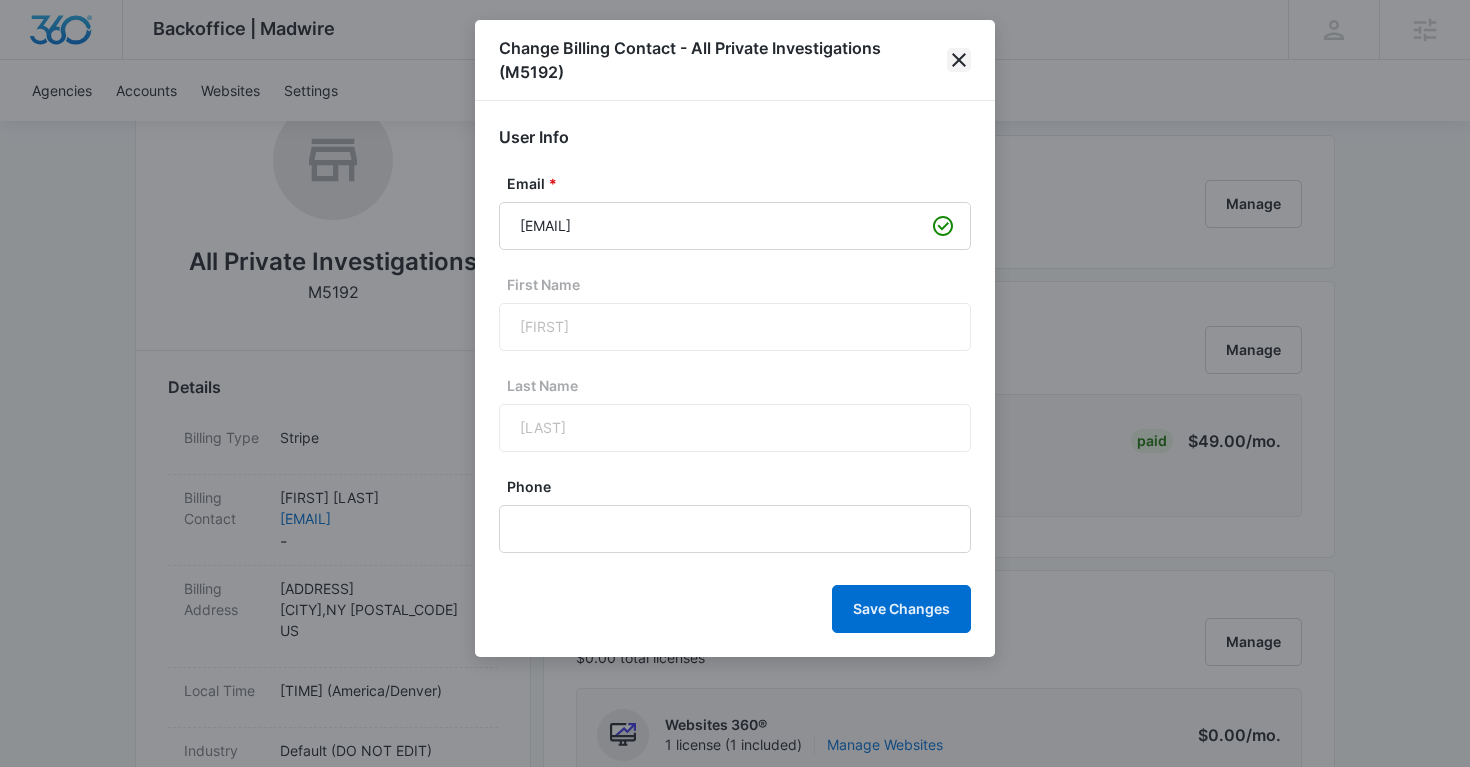 click 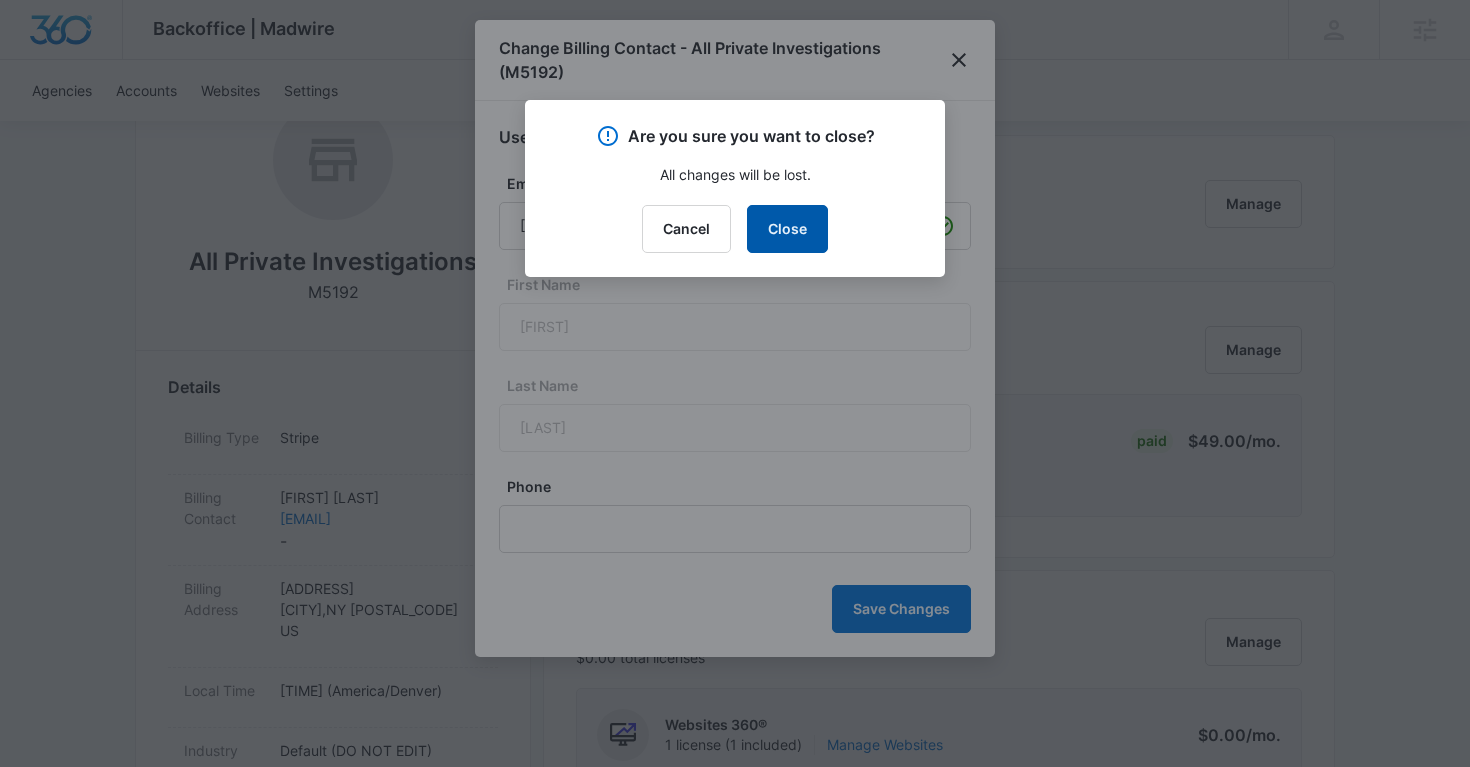 click on "Close" at bounding box center (787, 229) 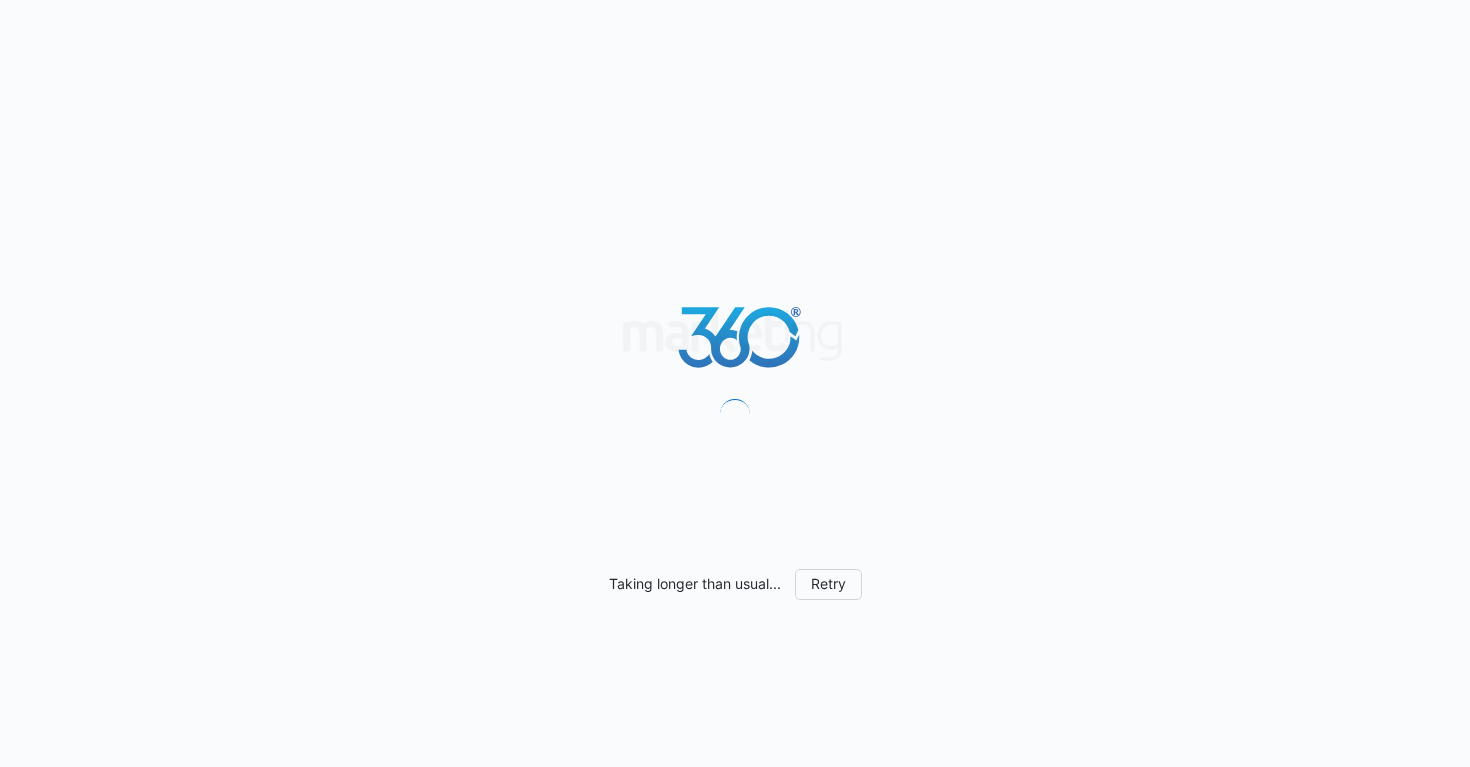 scroll, scrollTop: 0, scrollLeft: 0, axis: both 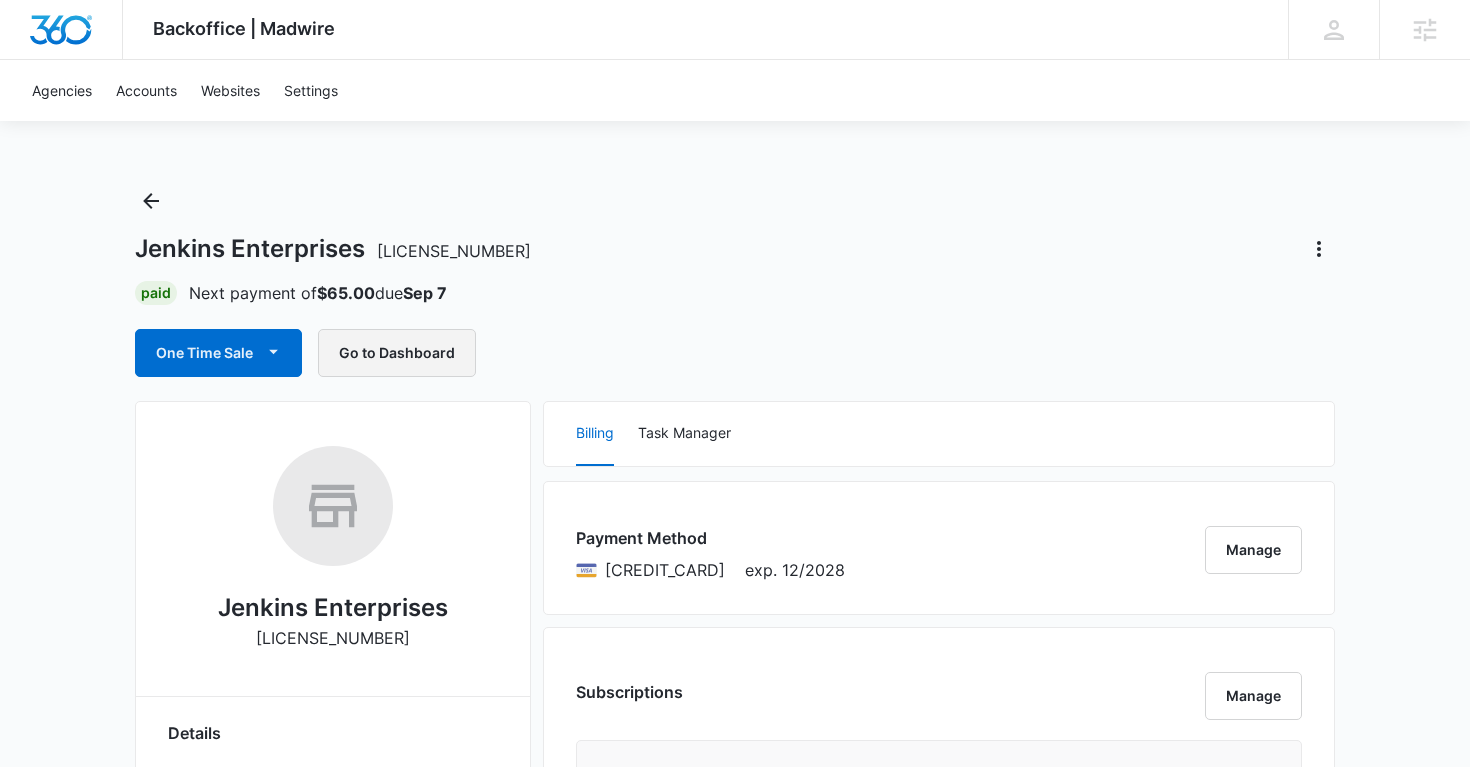 click on "Go to Dashboard" at bounding box center [397, 353] 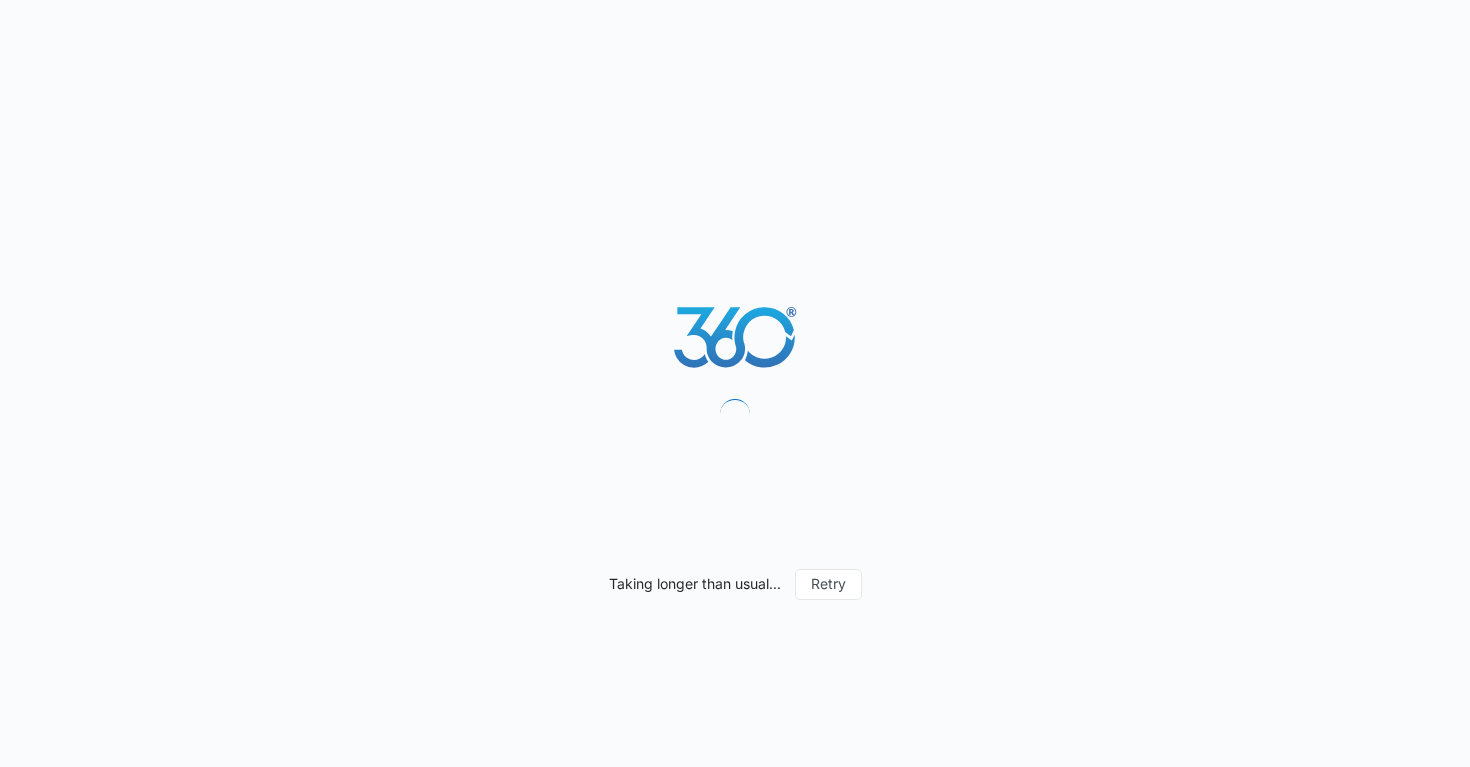 scroll, scrollTop: 0, scrollLeft: 0, axis: both 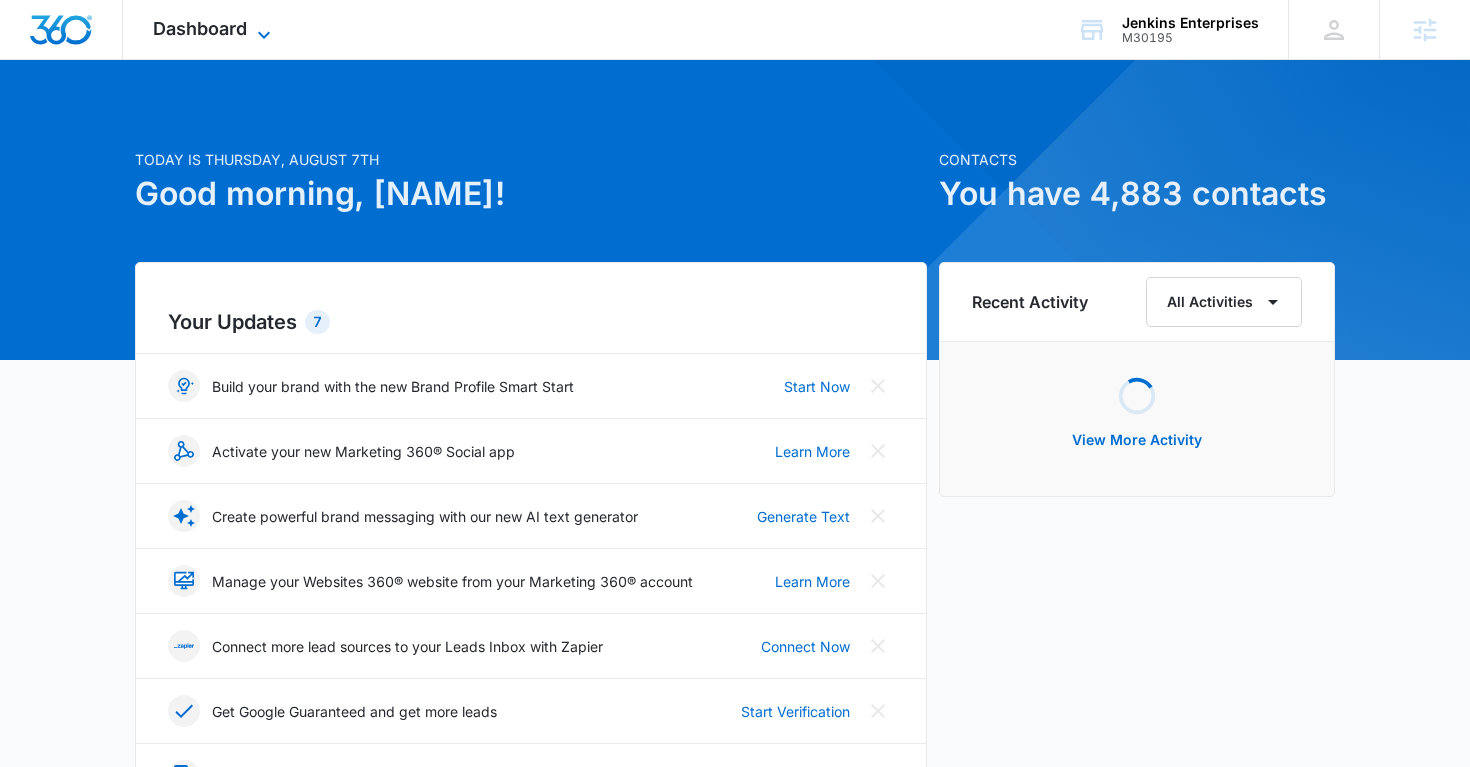 click 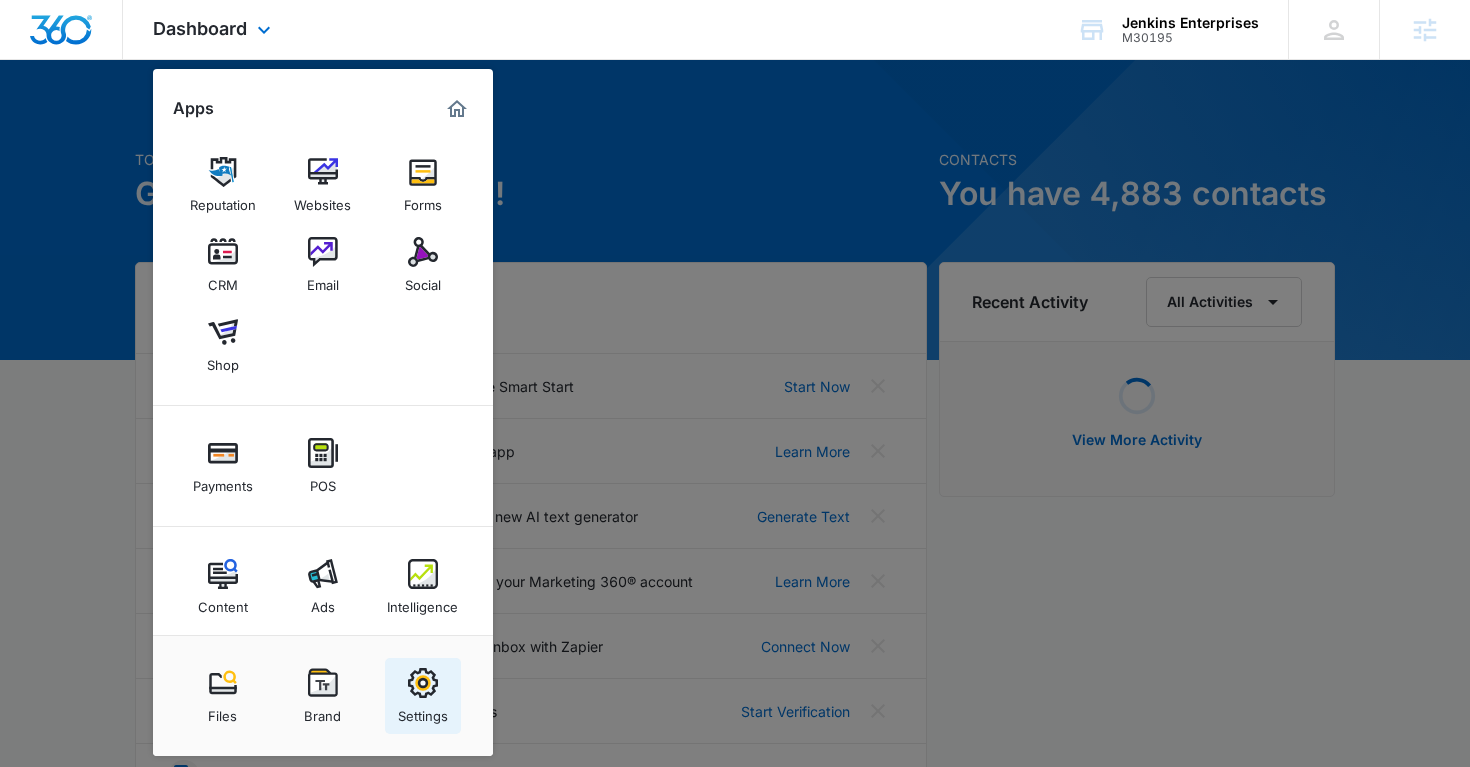 click on "Settings" at bounding box center (423, 711) 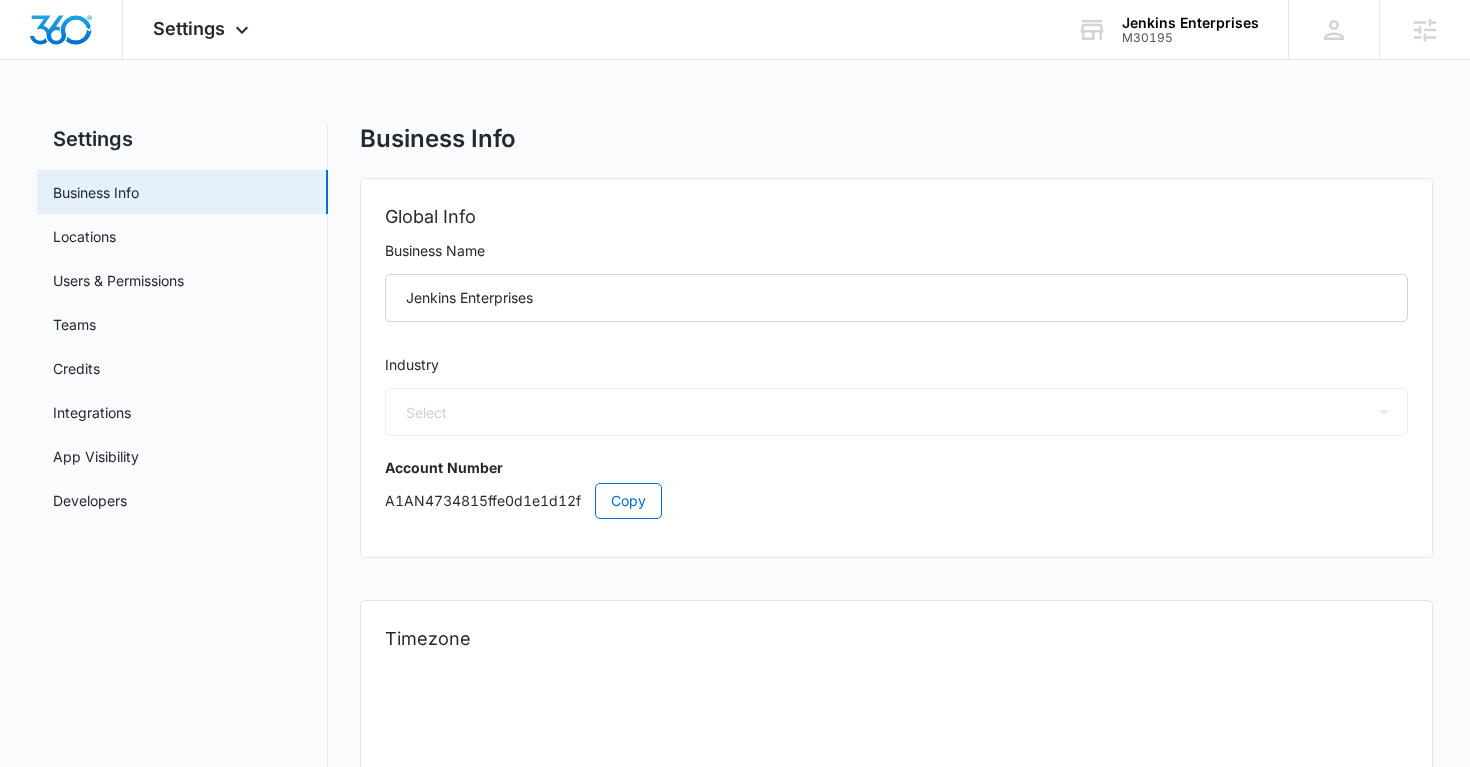 select on "45" 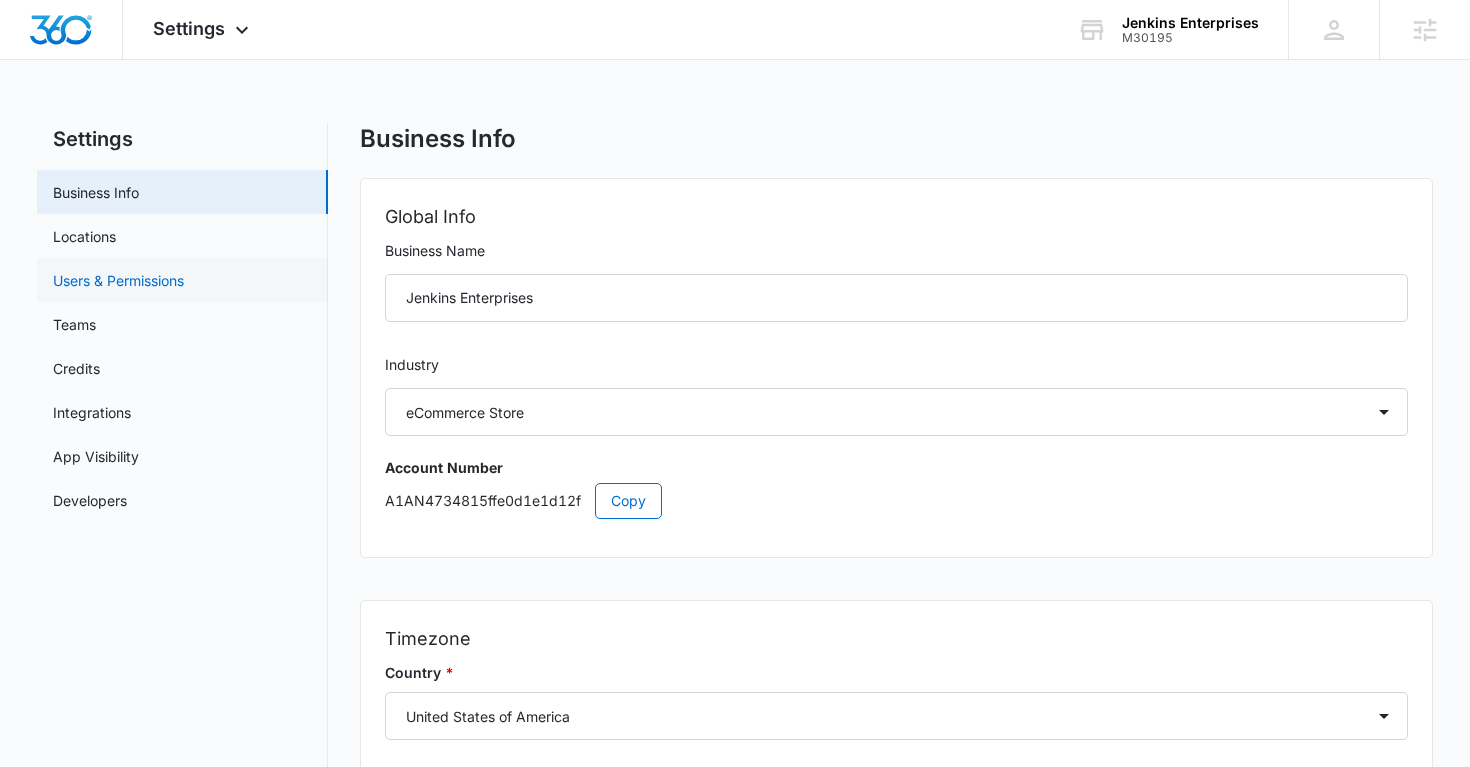 click on "Users & Permissions" at bounding box center (118, 280) 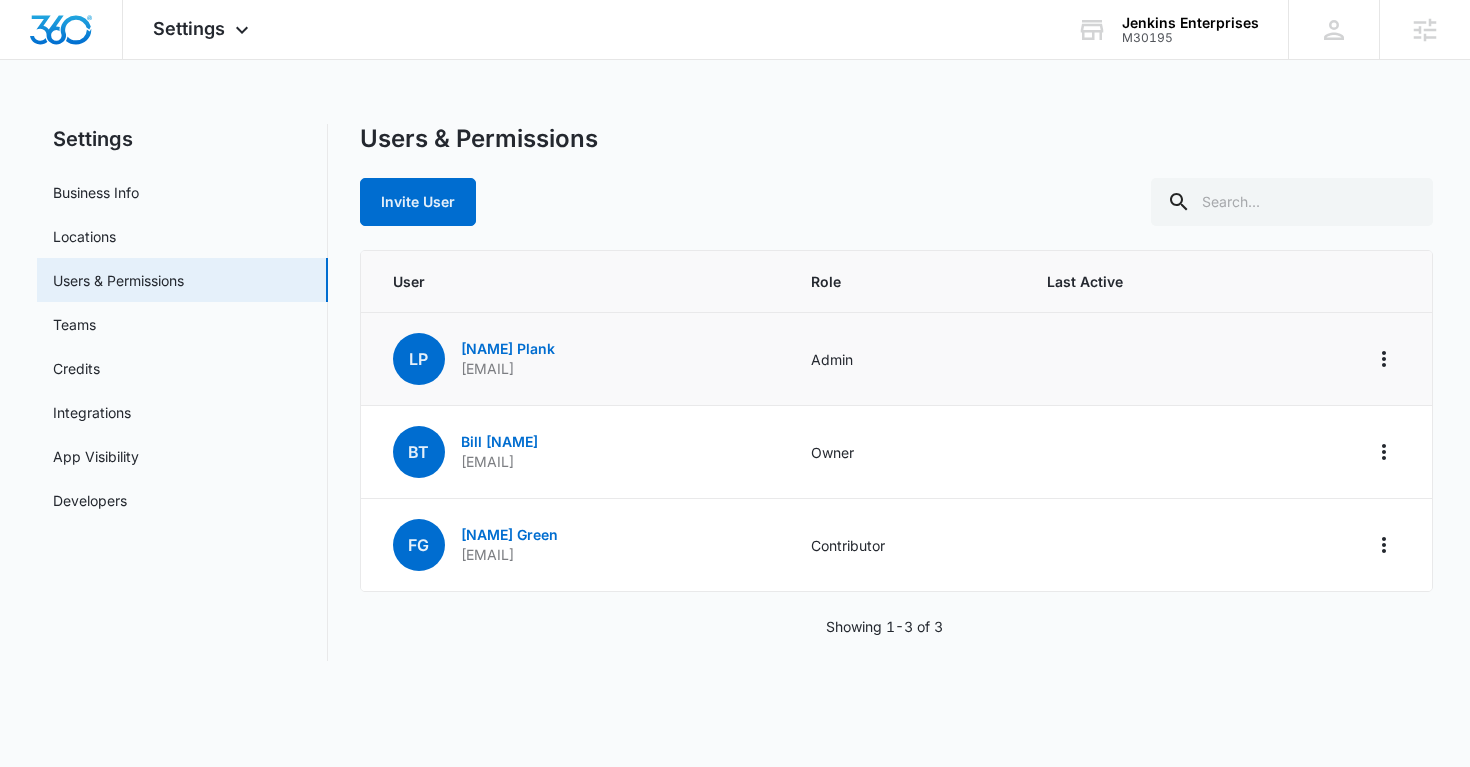 click on "Lindsey@jenkins-enterprises.com" at bounding box center [508, 369] 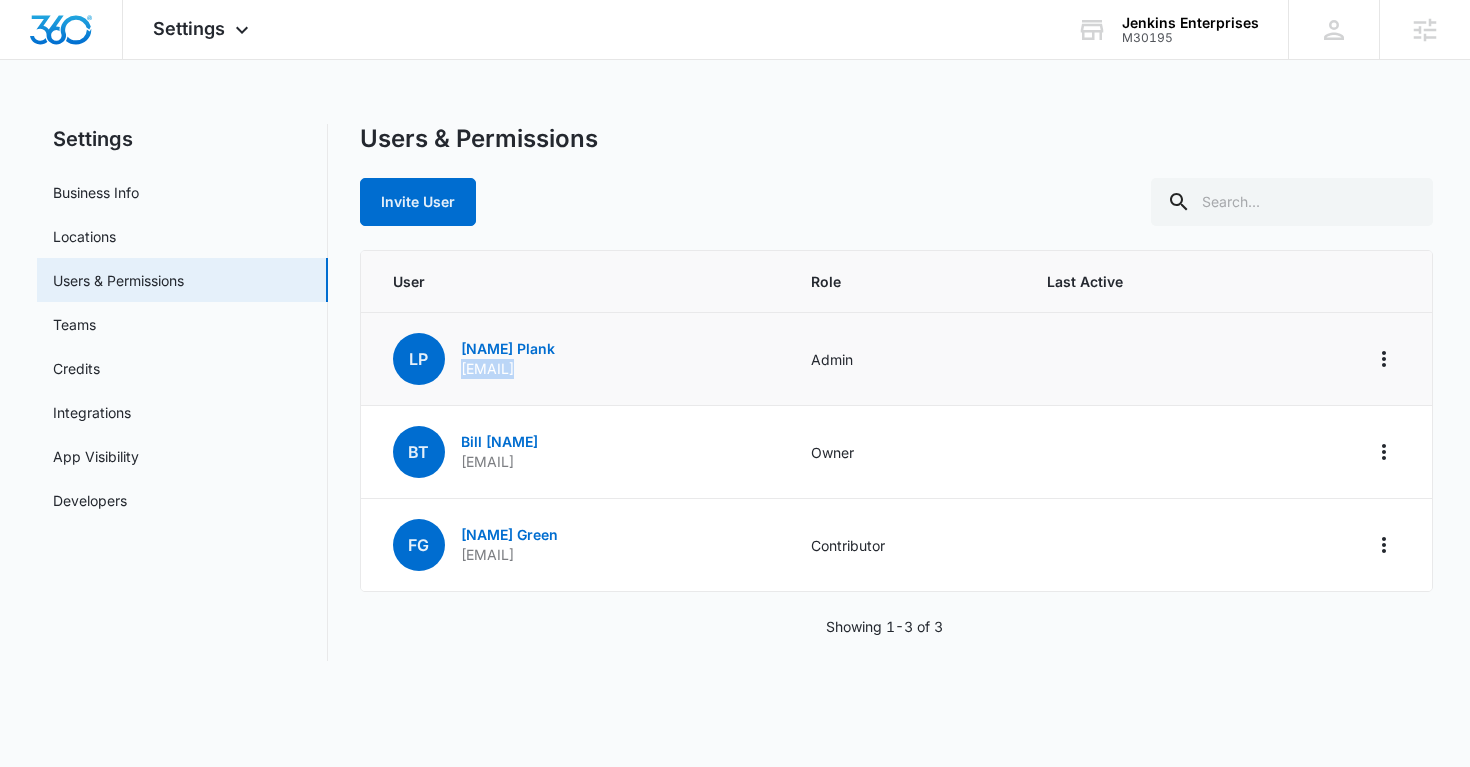 click on "Lindsey@jenkins-enterprises.com" at bounding box center (508, 369) 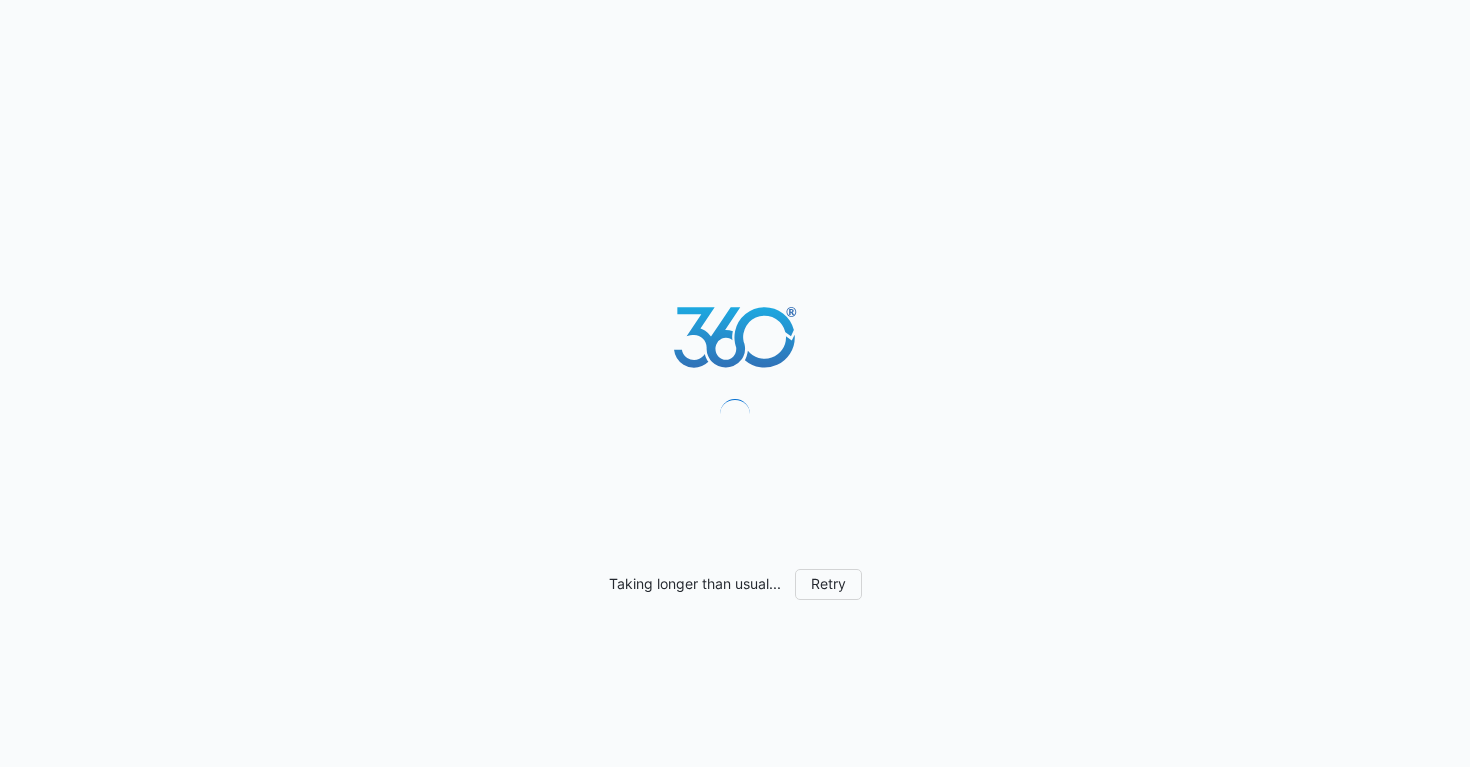 scroll, scrollTop: 0, scrollLeft: 0, axis: both 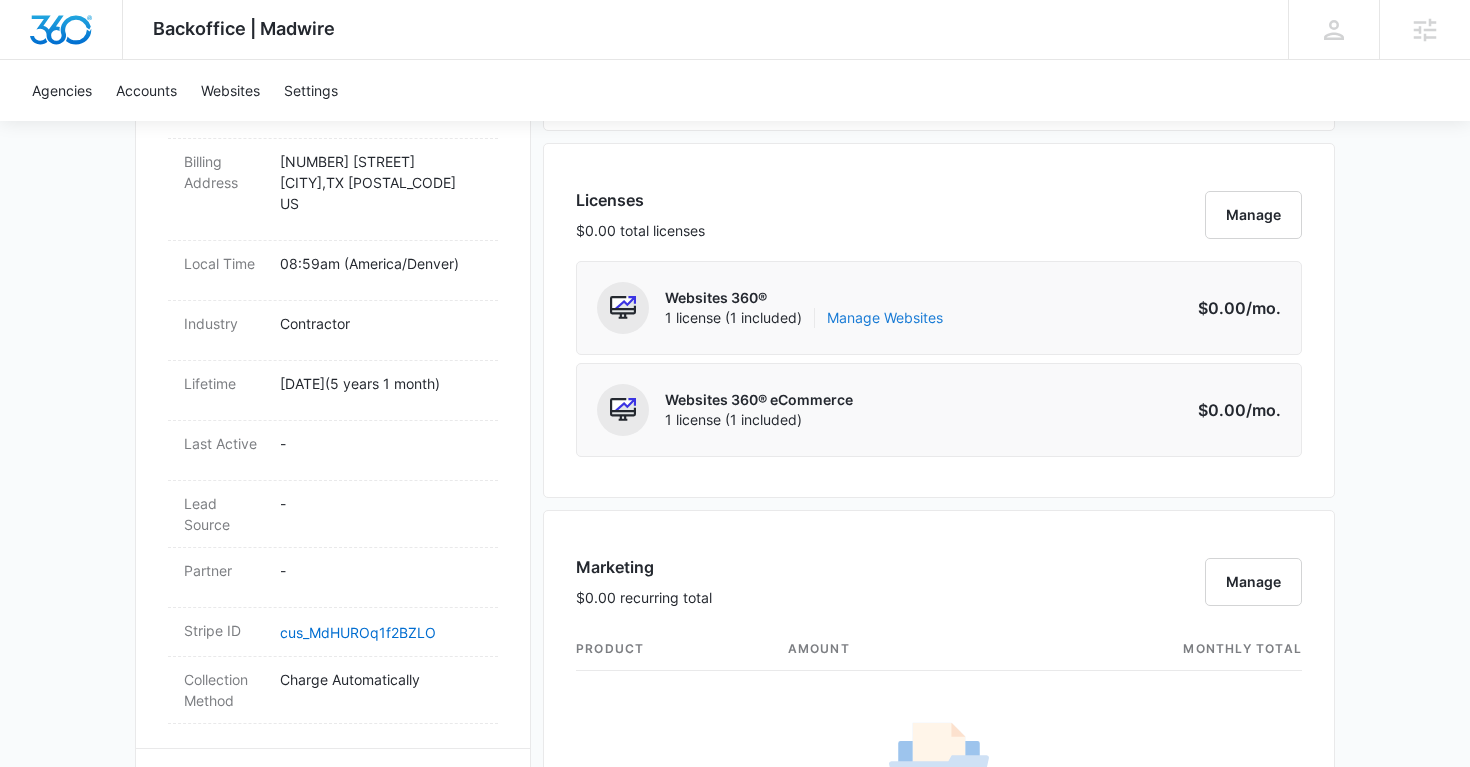 click on "Manage Websites" at bounding box center (885, 318) 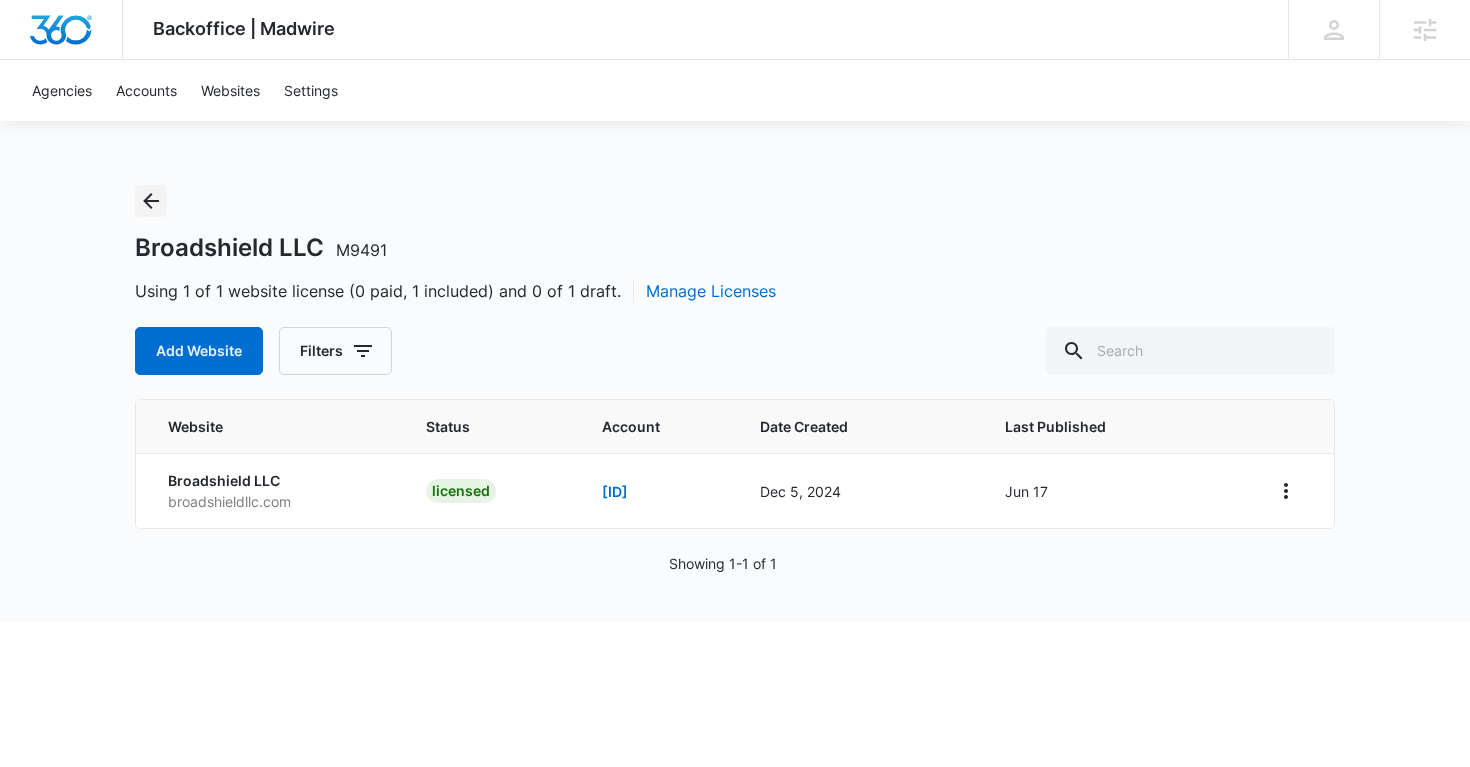click 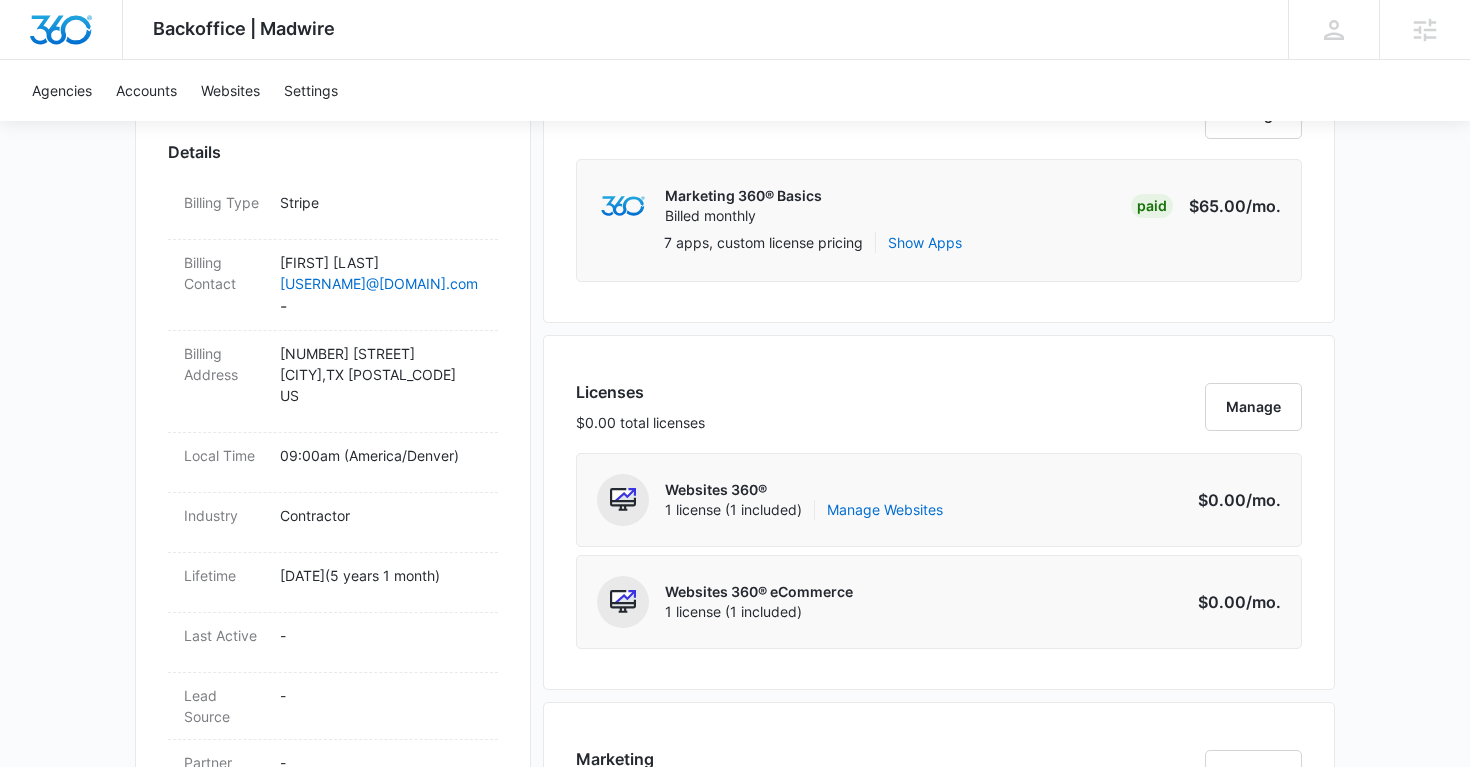 scroll, scrollTop: 583, scrollLeft: 0, axis: vertical 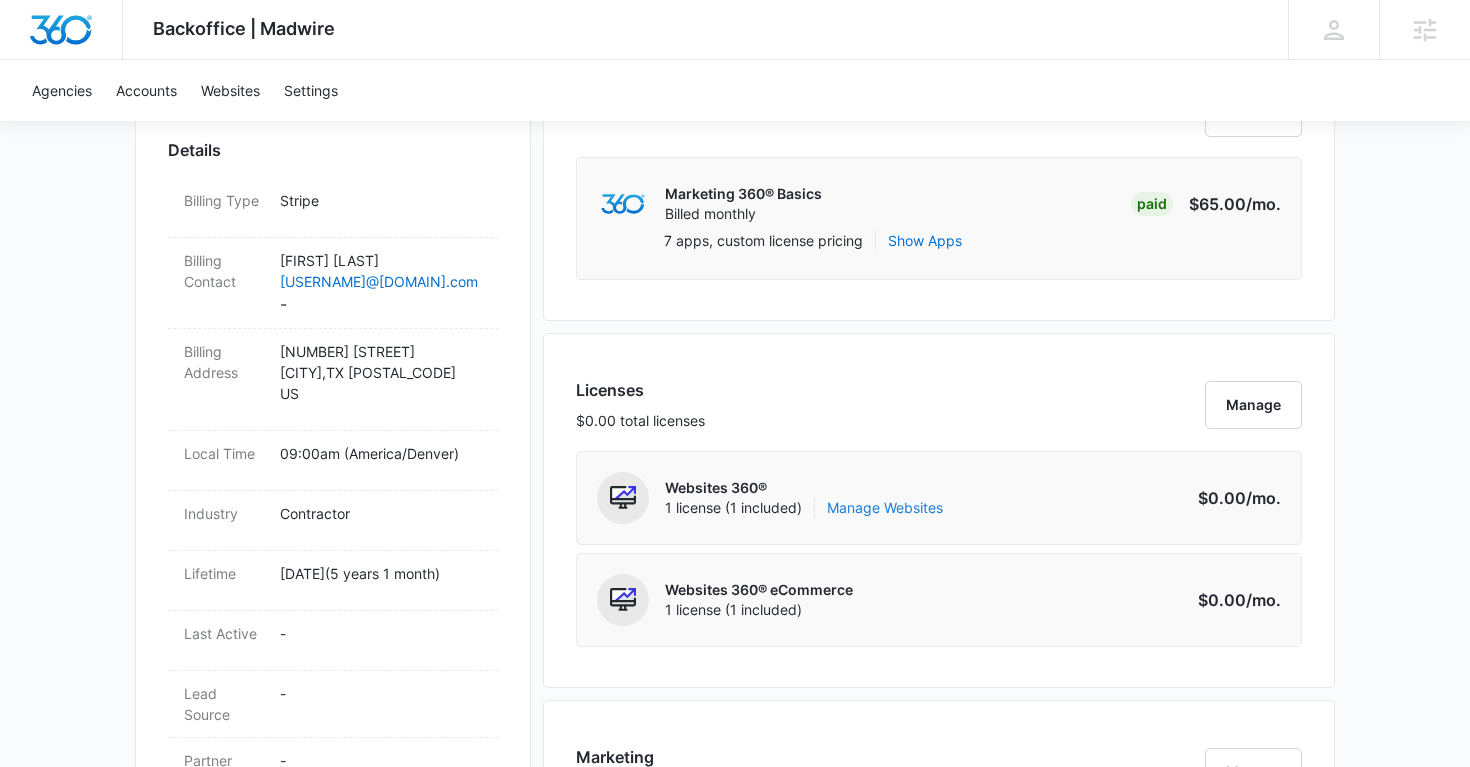 click on "Manage Websites" at bounding box center (885, 508) 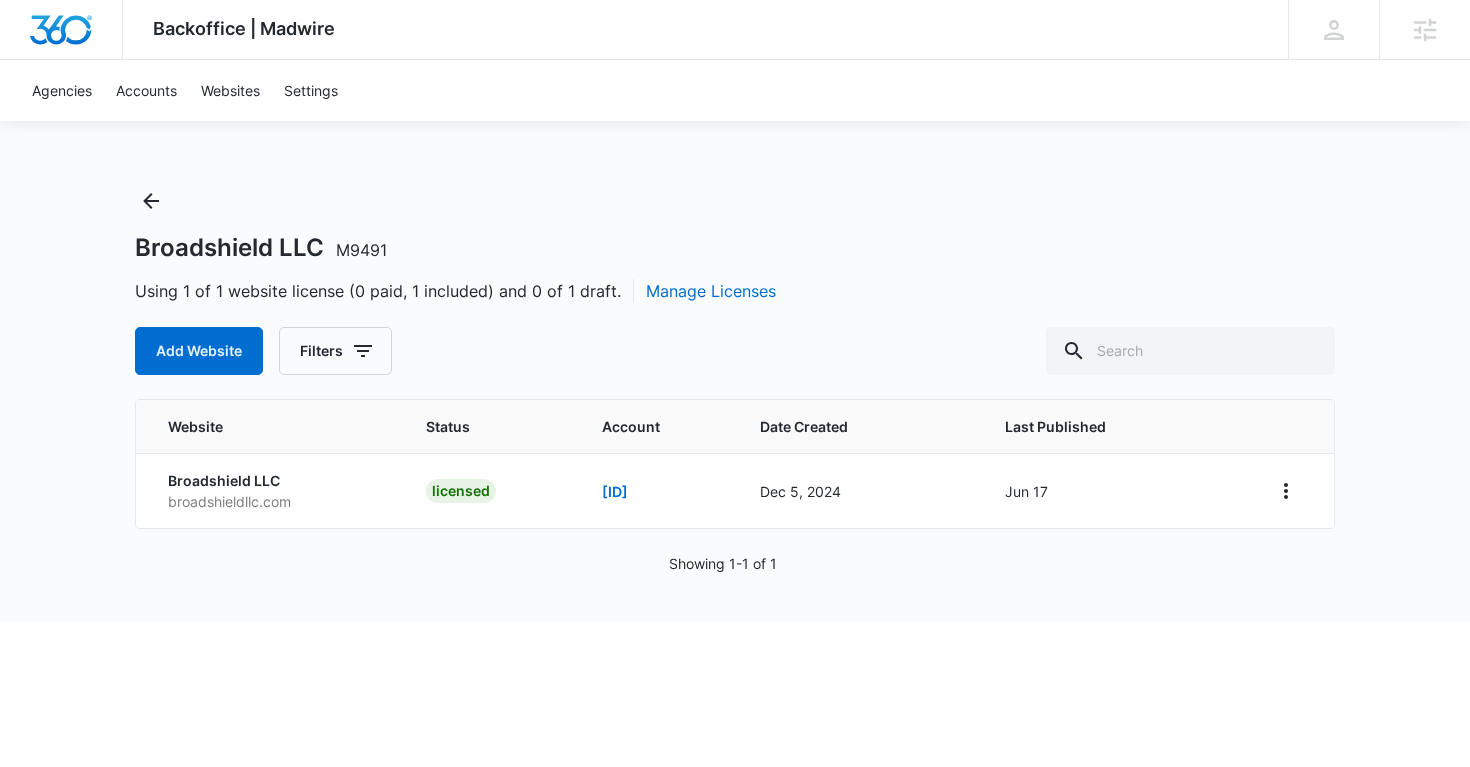 scroll, scrollTop: 0, scrollLeft: 0, axis: both 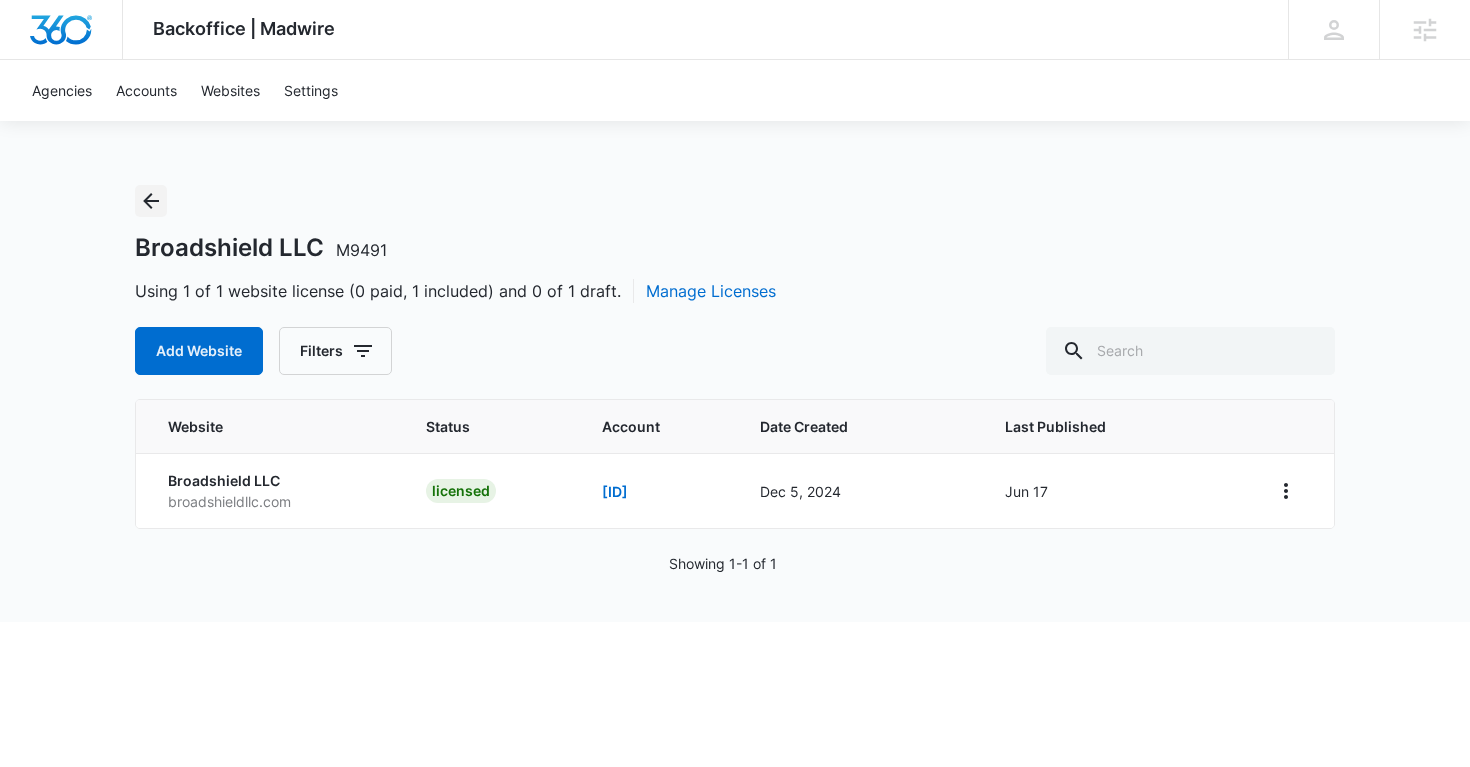 click 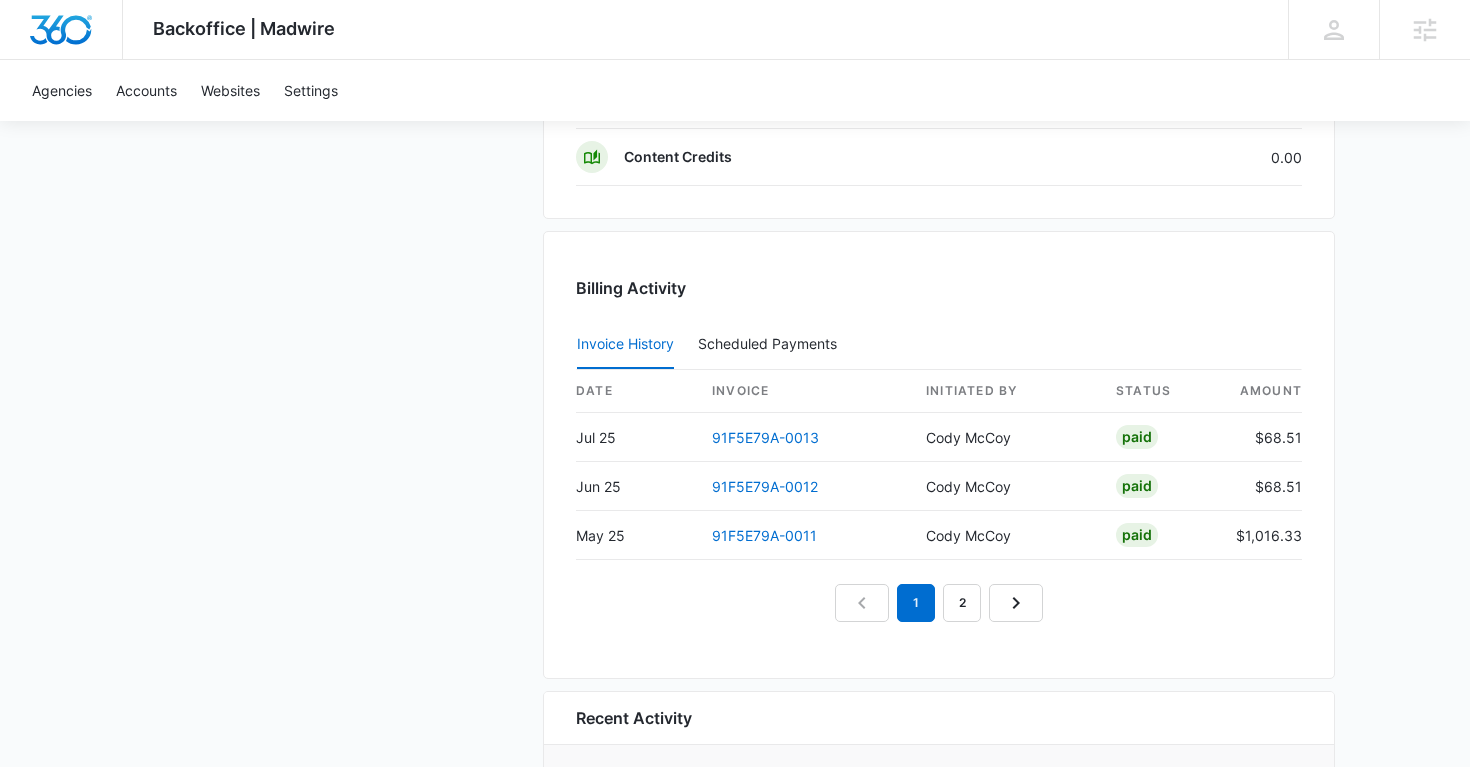 scroll, scrollTop: 2087, scrollLeft: 0, axis: vertical 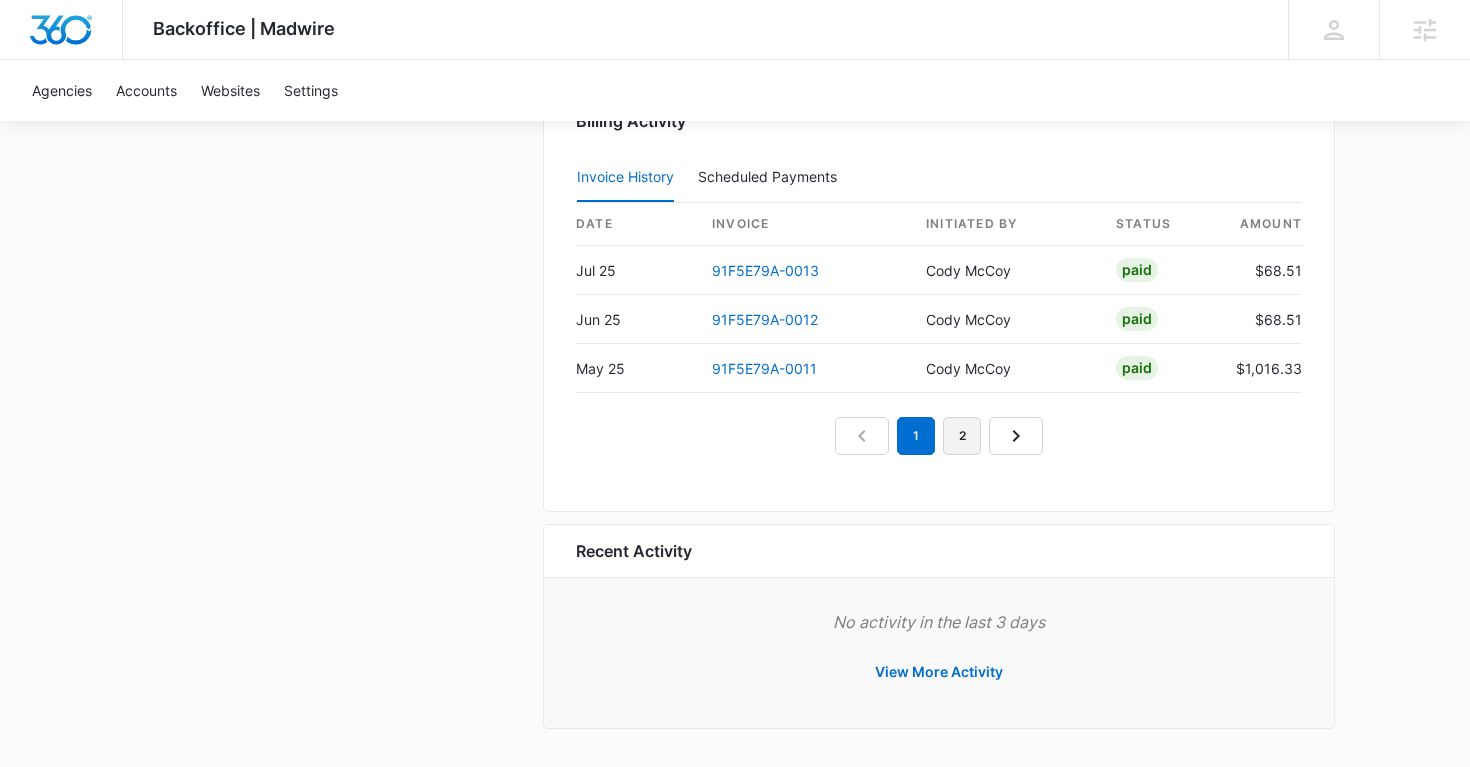 click on "2" at bounding box center [962, 436] 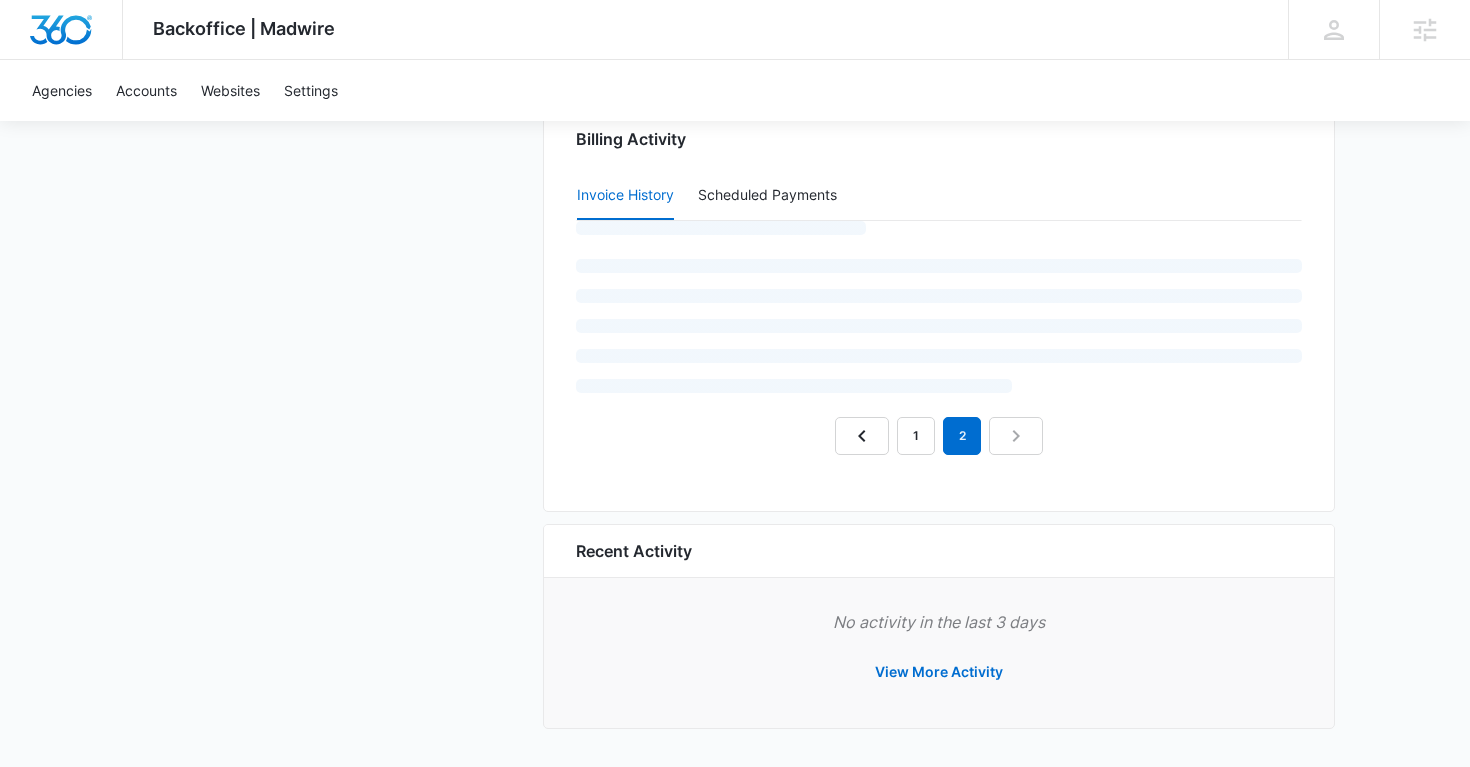scroll, scrollTop: 2087, scrollLeft: 0, axis: vertical 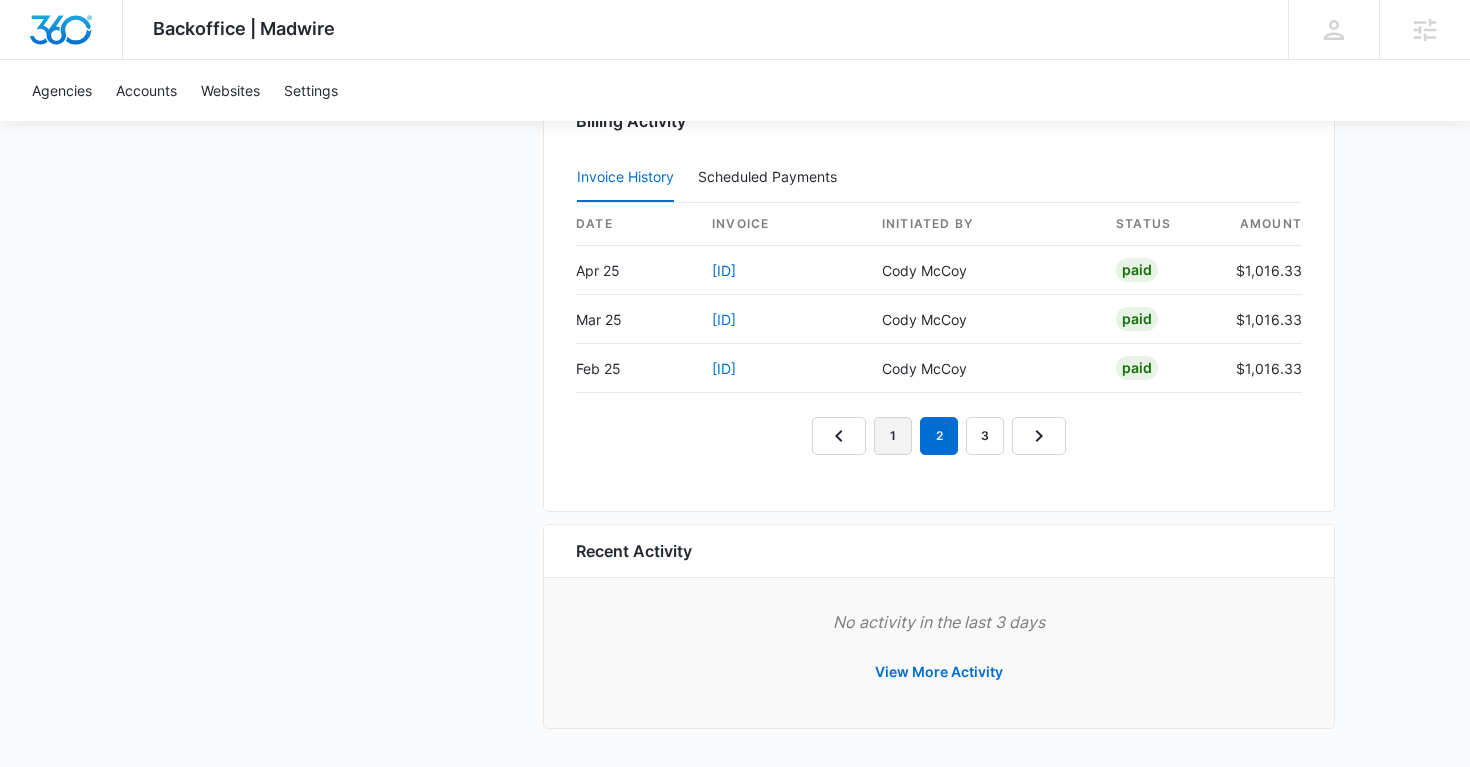click on "1" at bounding box center (893, 436) 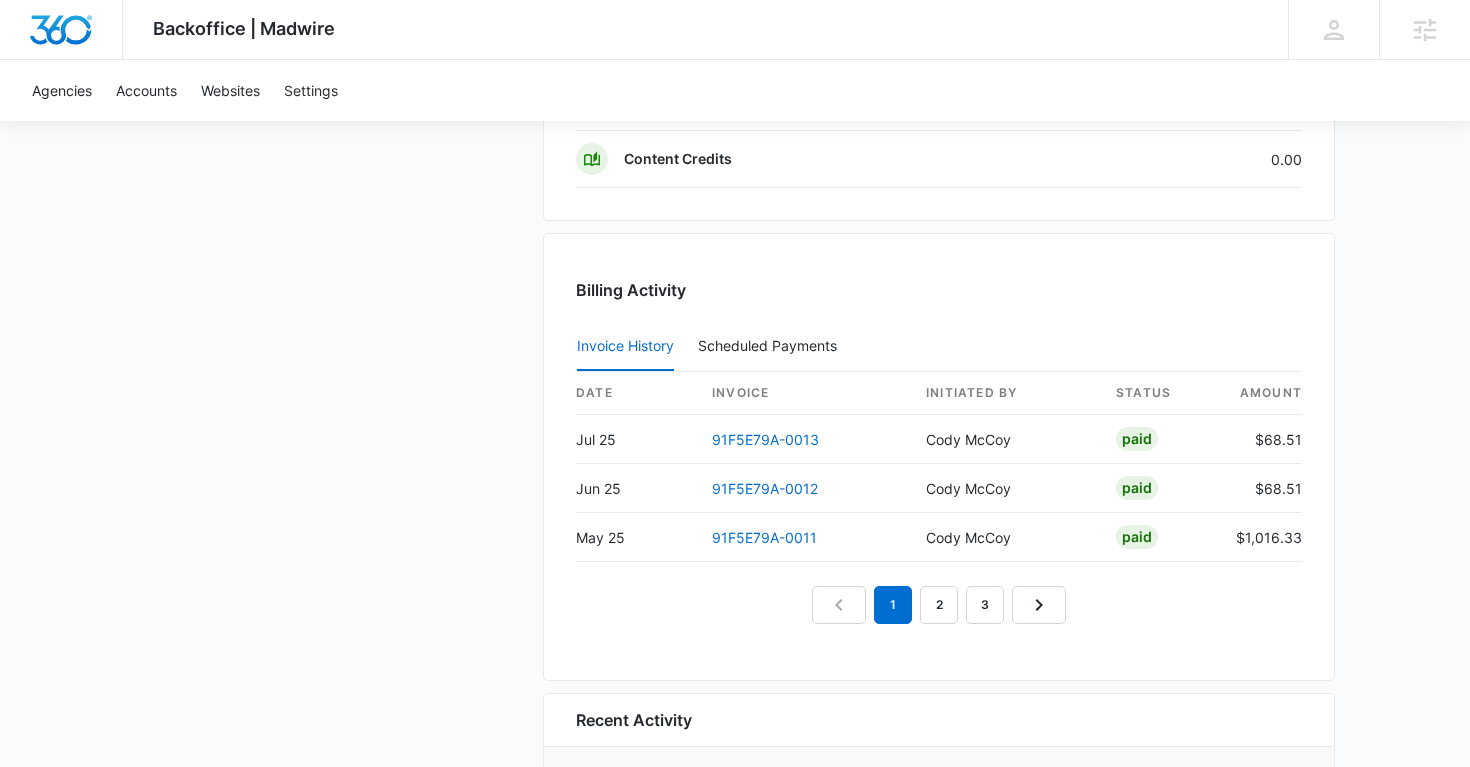 scroll, scrollTop: 2087, scrollLeft: 0, axis: vertical 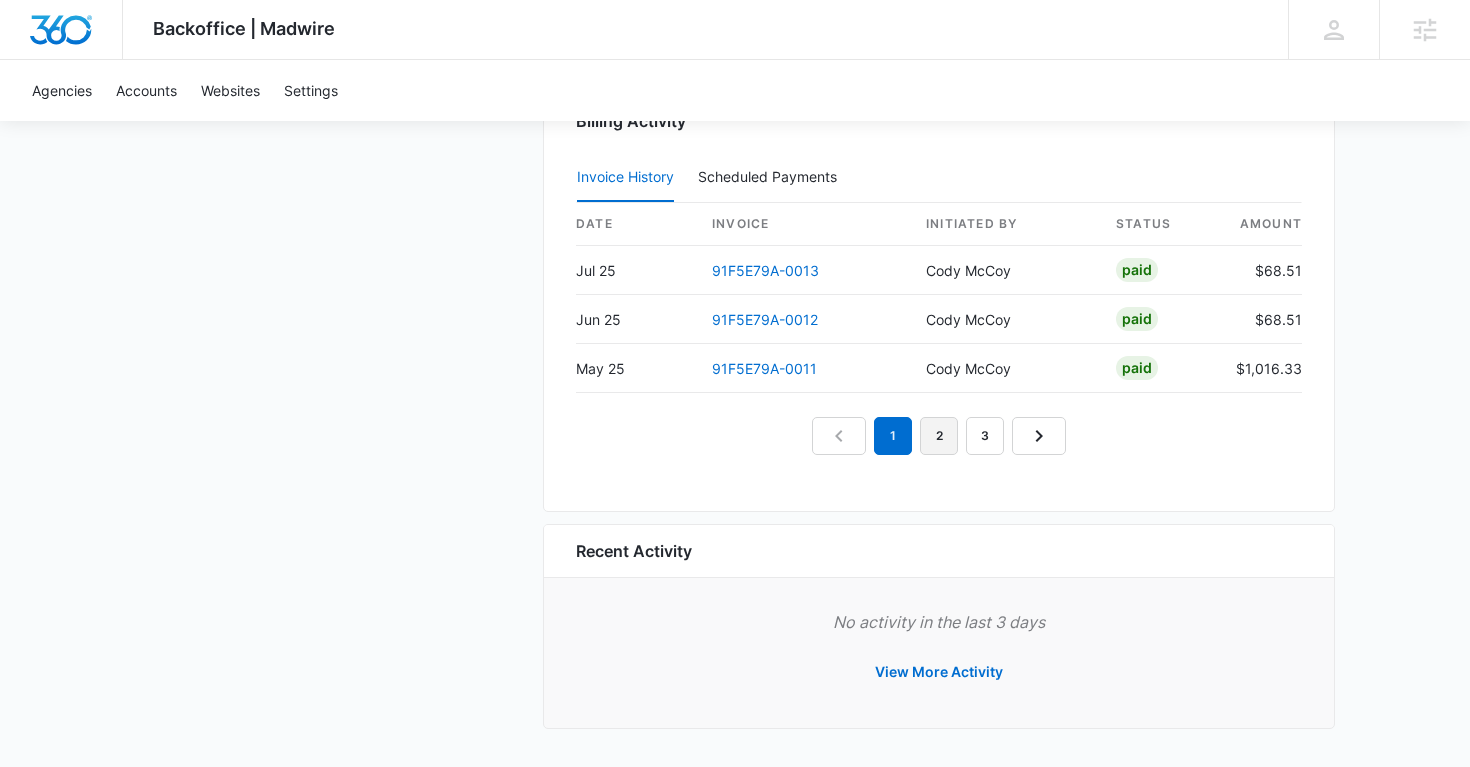 click on "2" at bounding box center (939, 436) 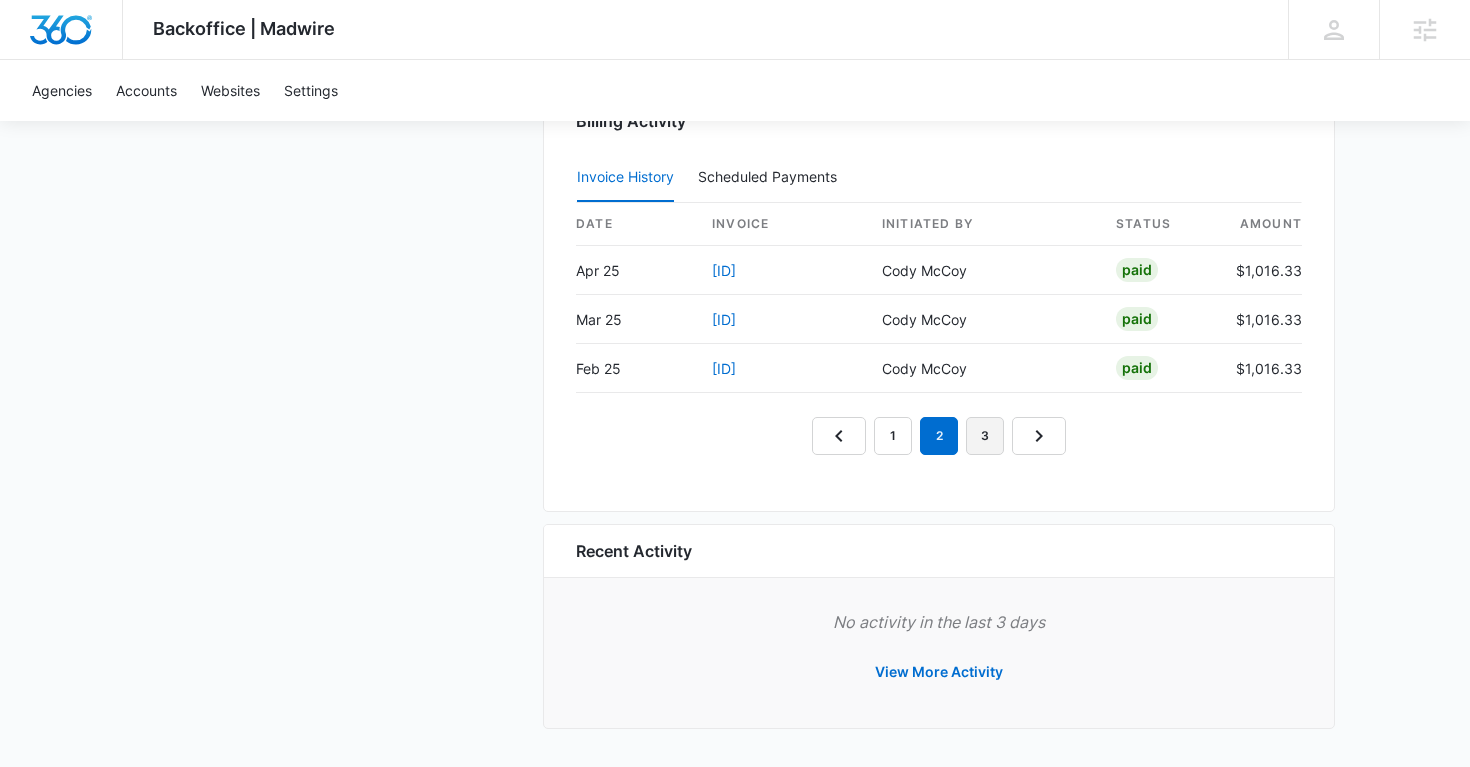 click on "3" at bounding box center [985, 436] 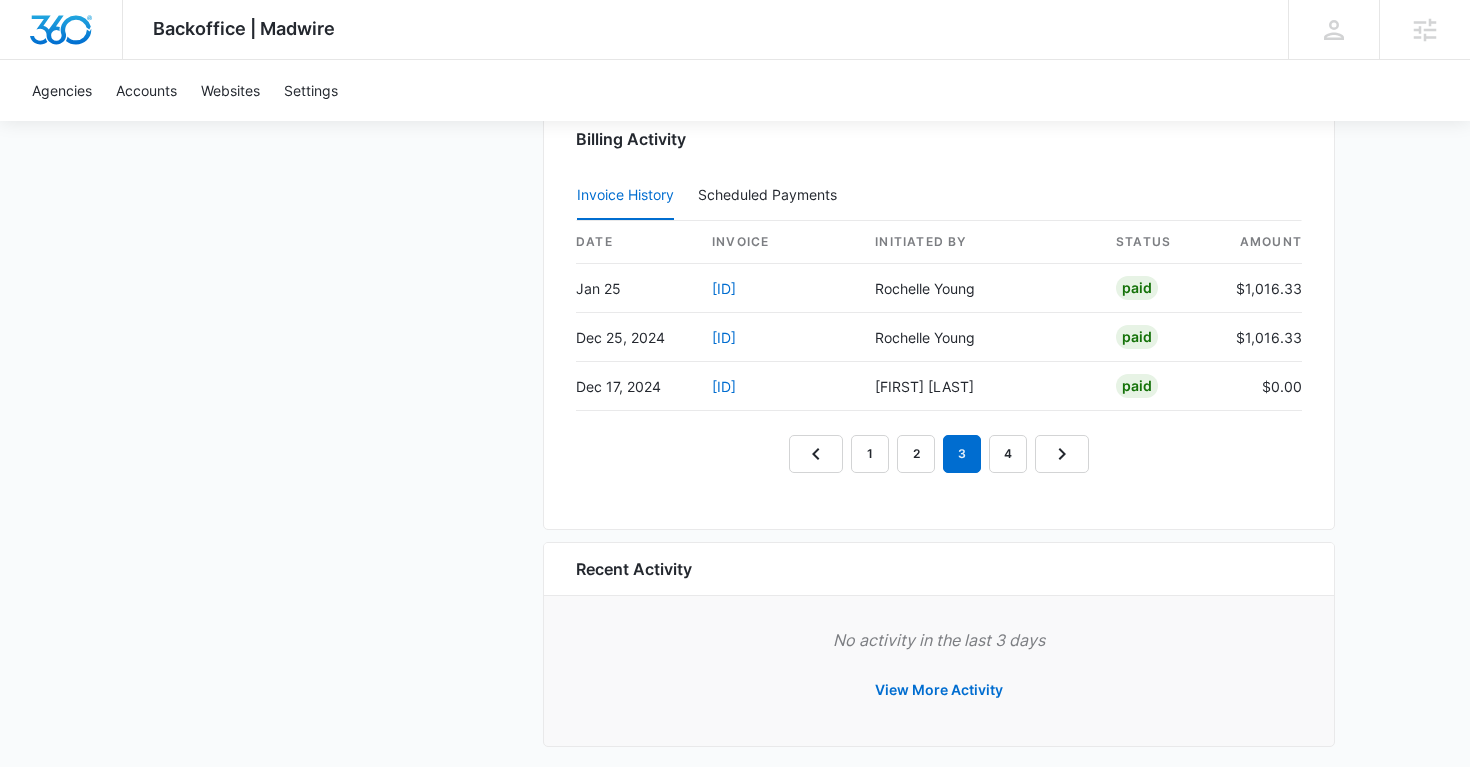 scroll, scrollTop: 2087, scrollLeft: 0, axis: vertical 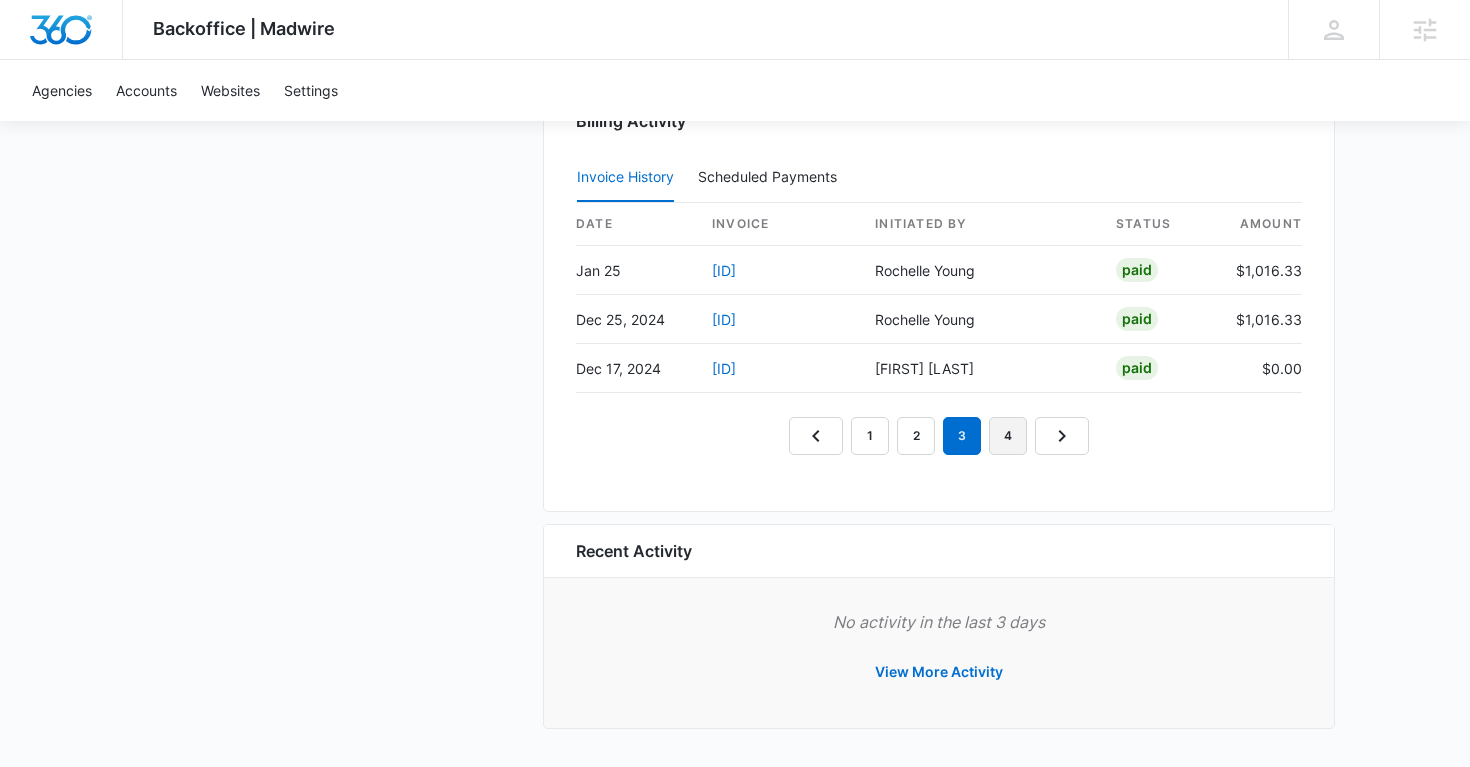 click on "4" at bounding box center [1008, 436] 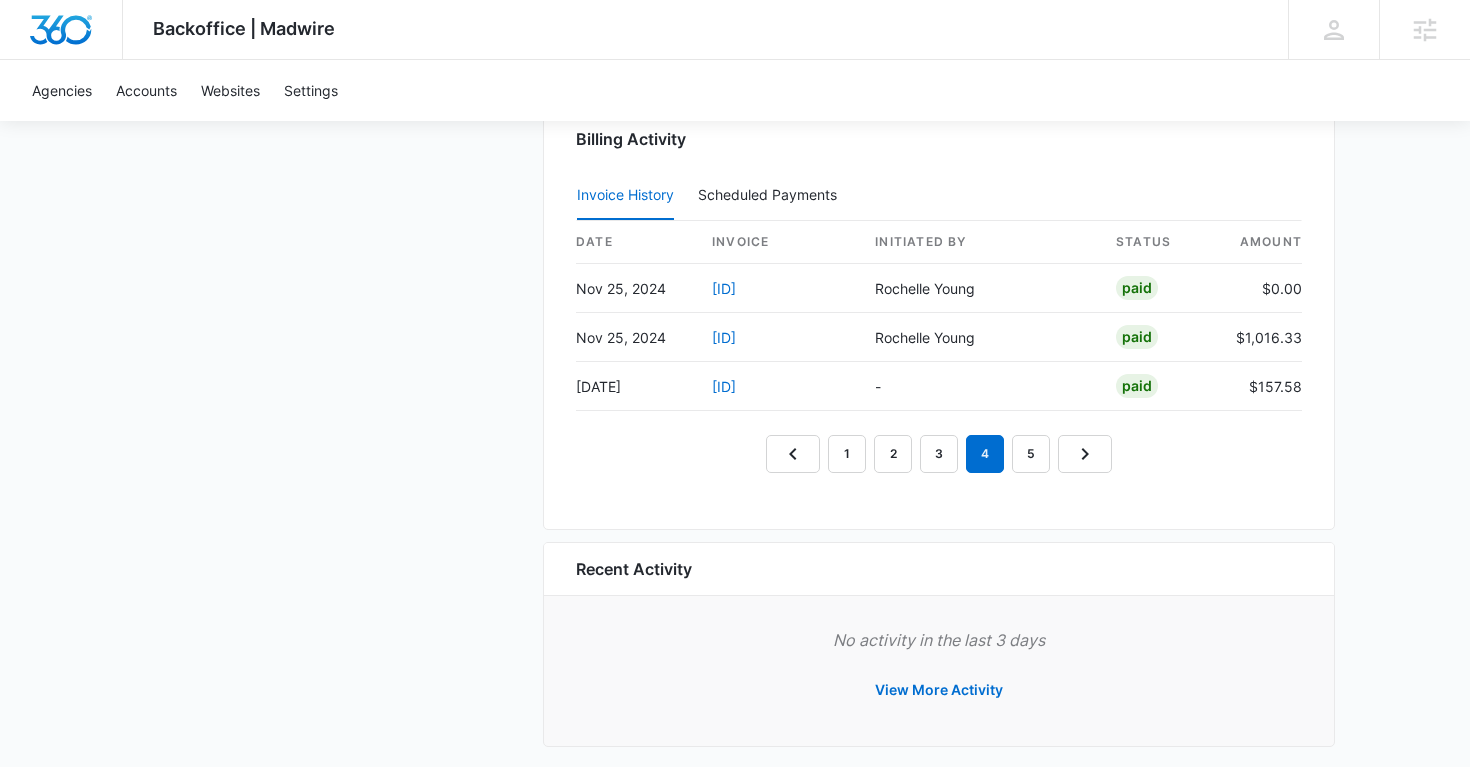 scroll, scrollTop: 2087, scrollLeft: 0, axis: vertical 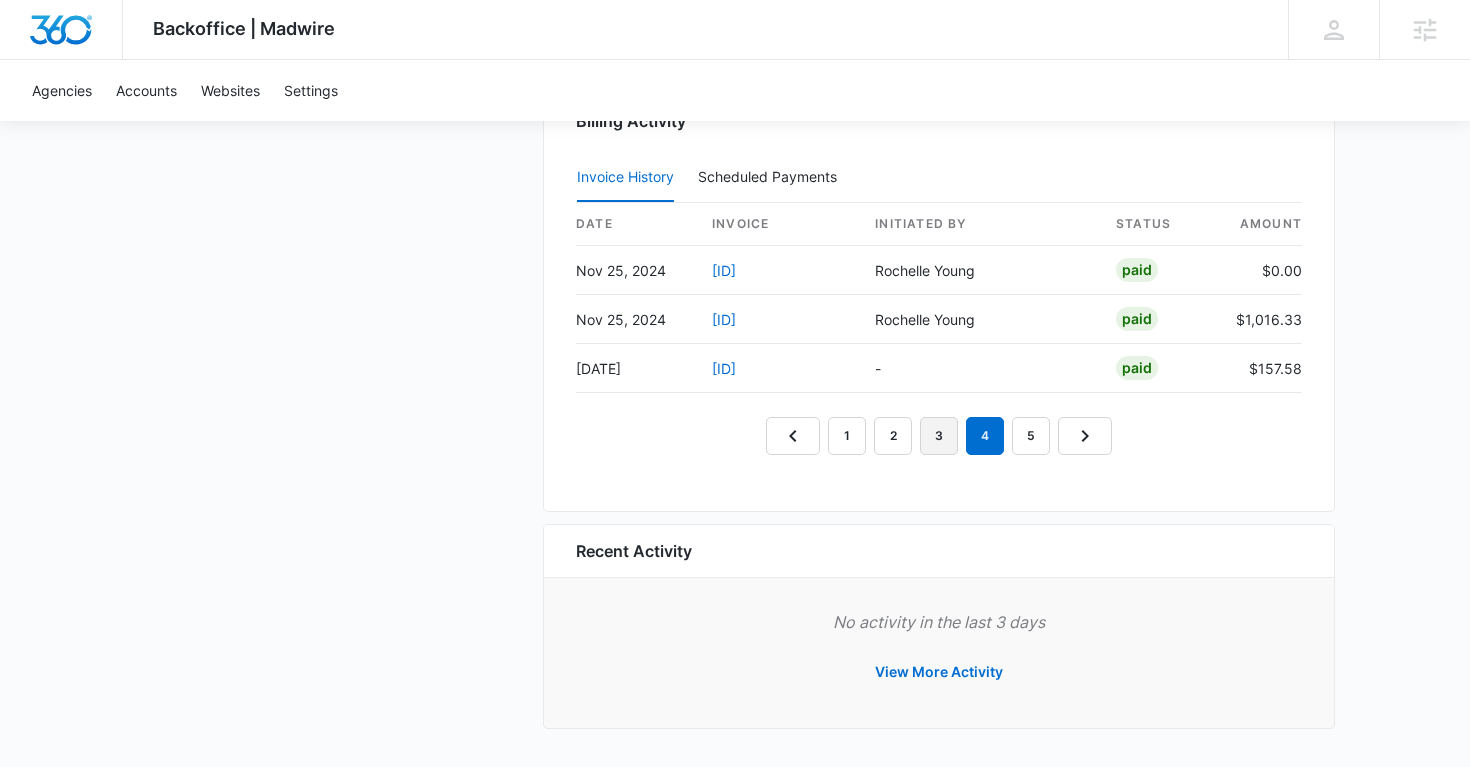 click on "3" at bounding box center (939, 436) 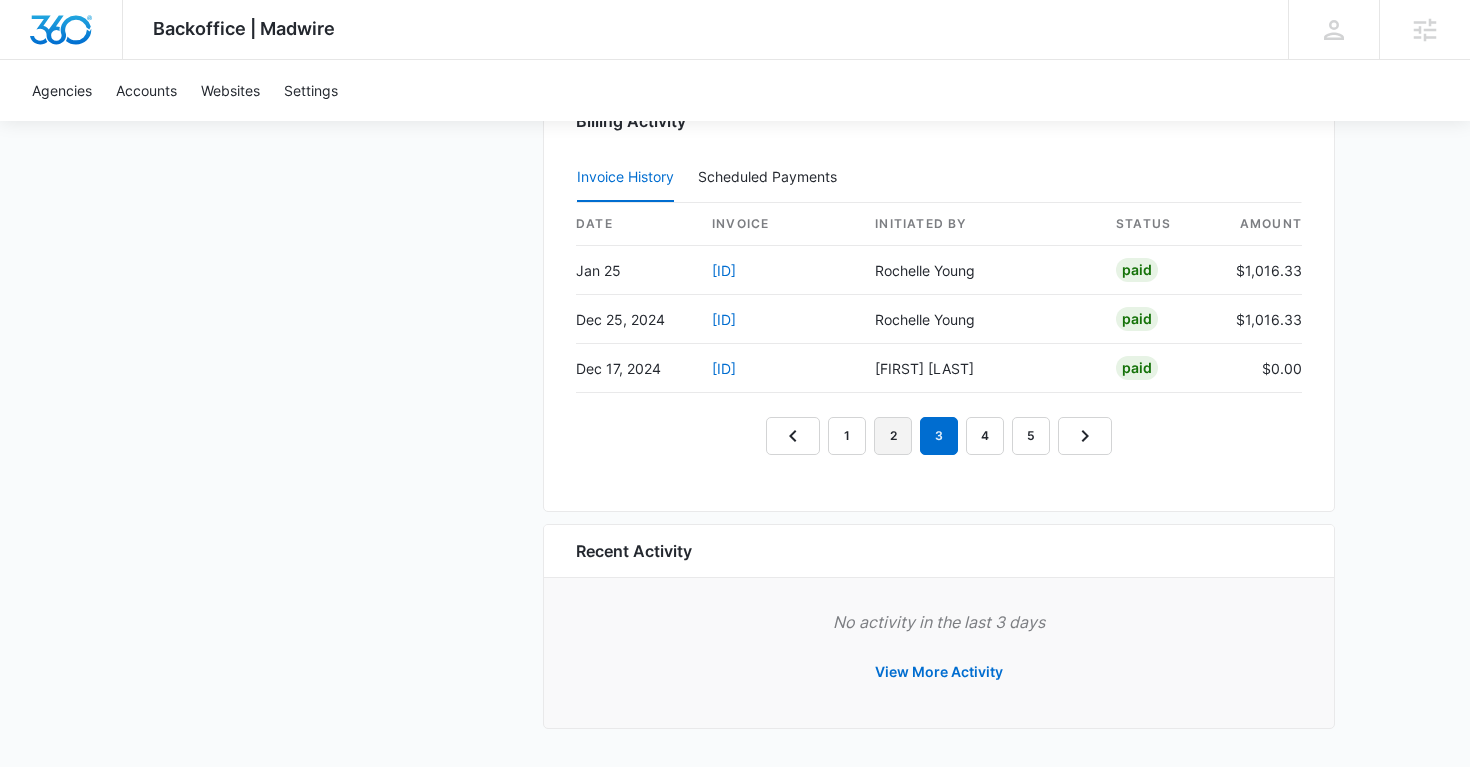 click on "2" at bounding box center [893, 436] 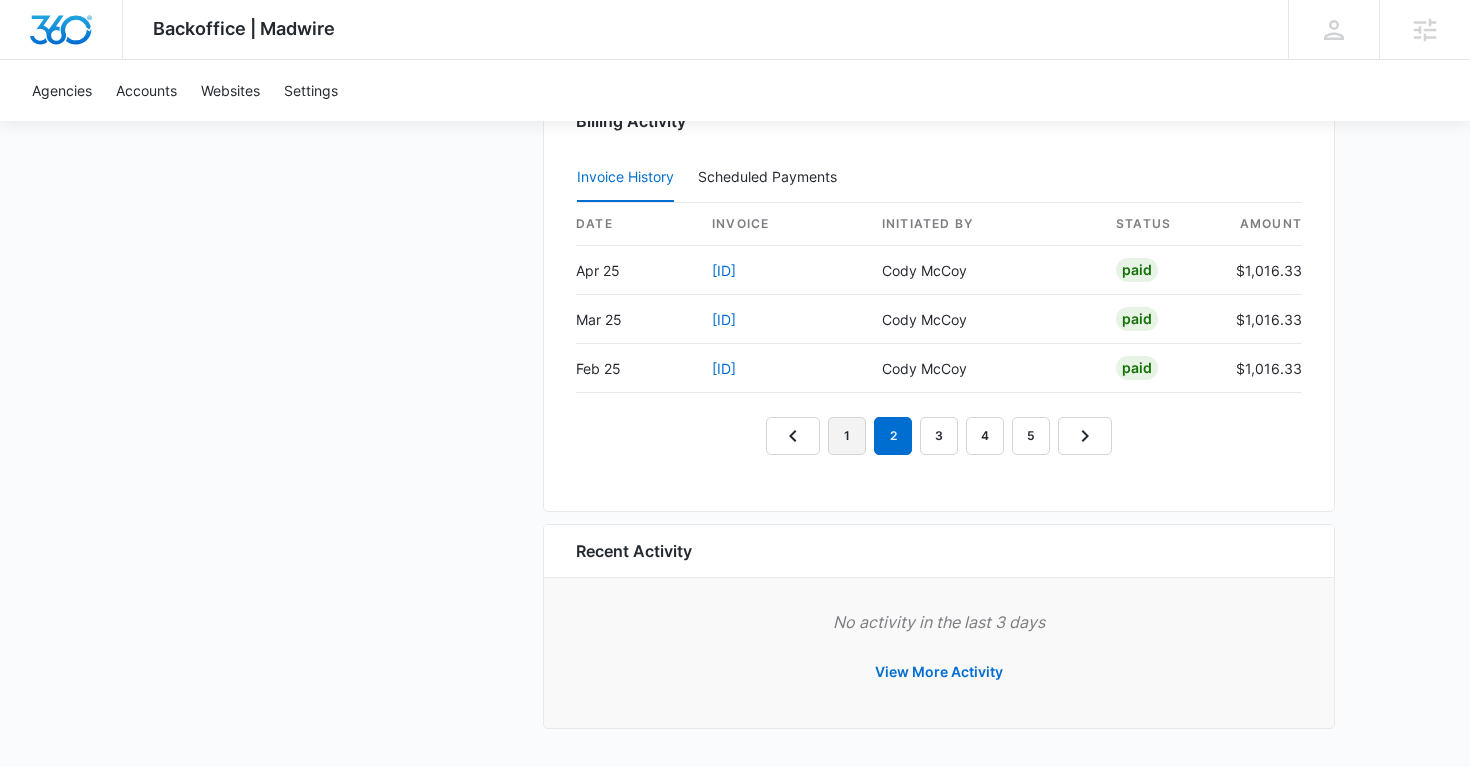click on "1" at bounding box center (847, 436) 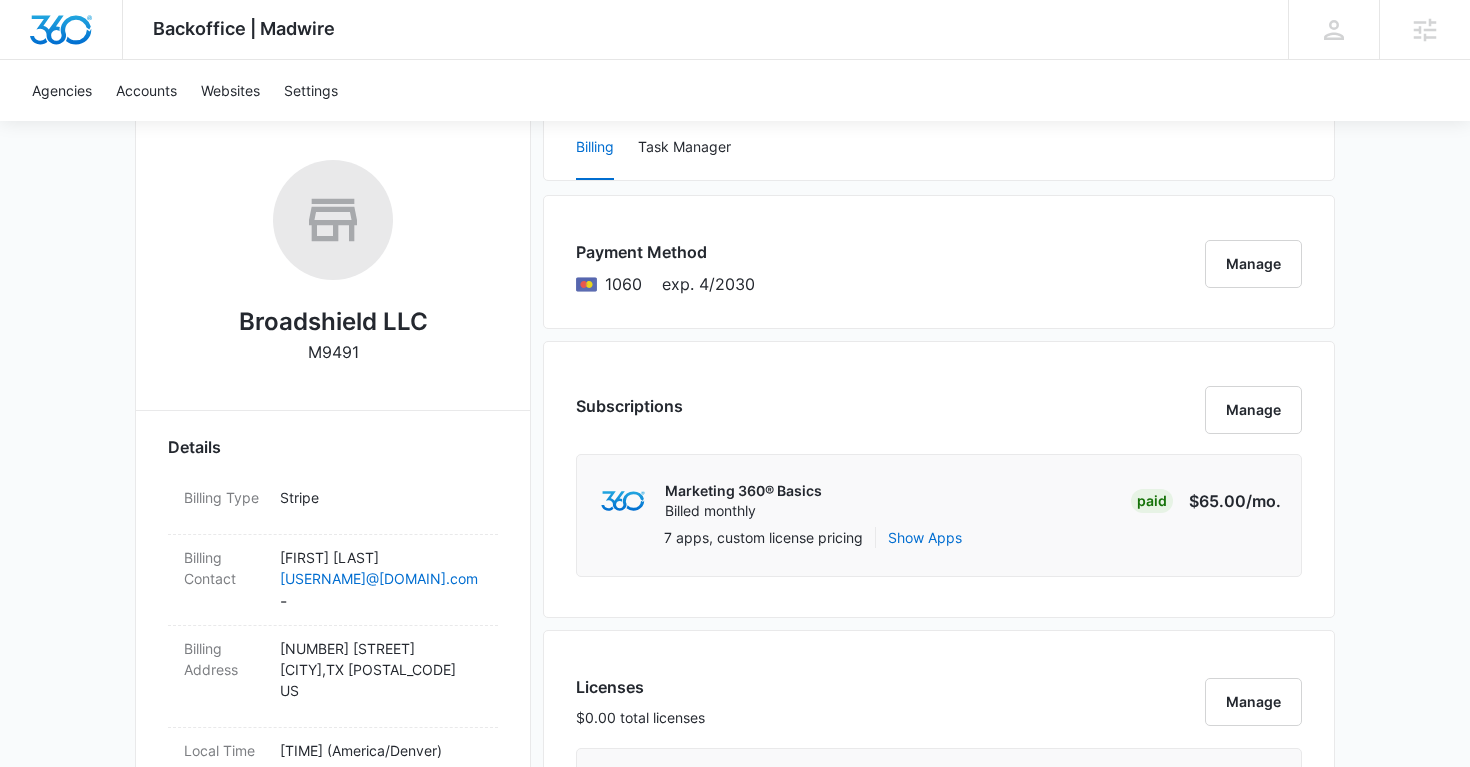 scroll, scrollTop: 0, scrollLeft: 0, axis: both 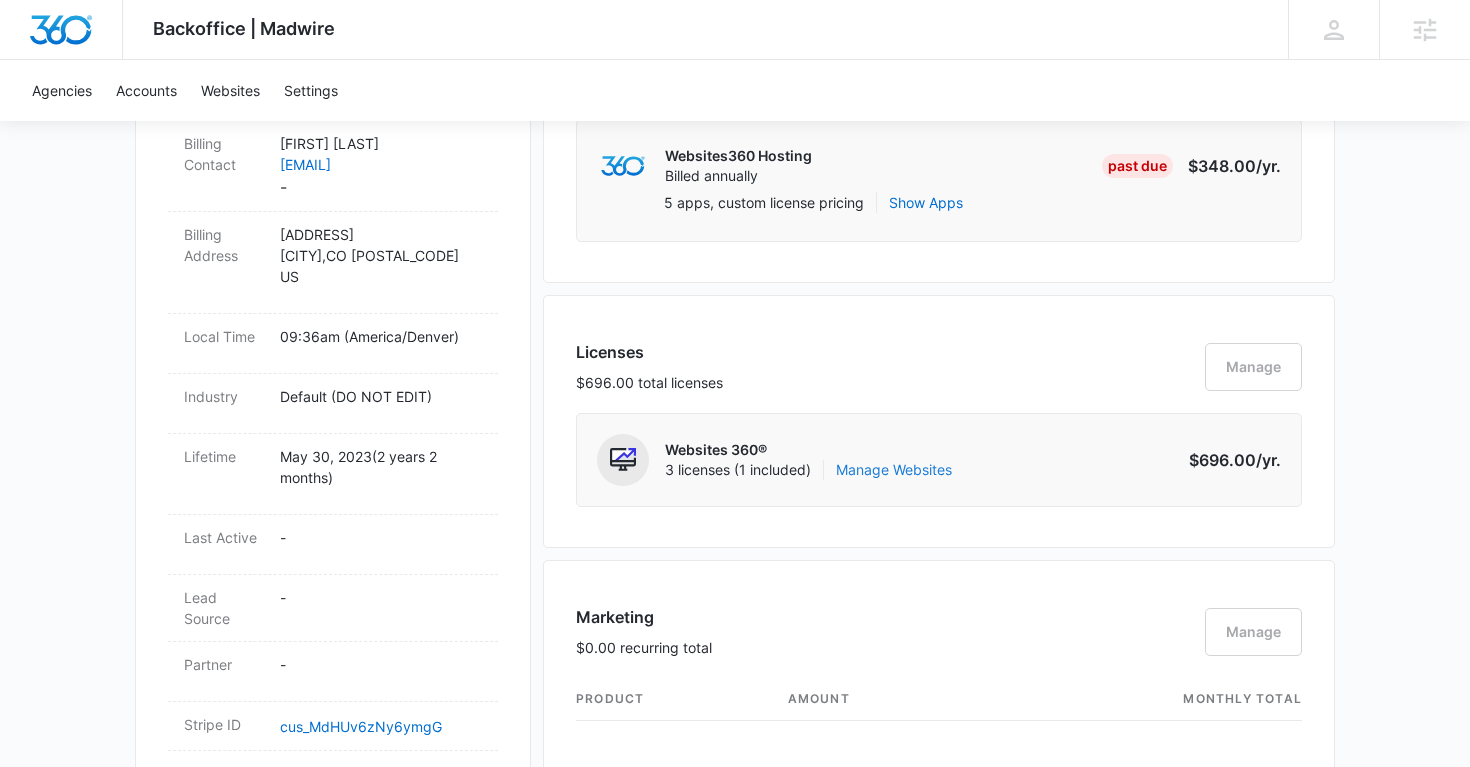 click on "Manage Websites" at bounding box center (894, 470) 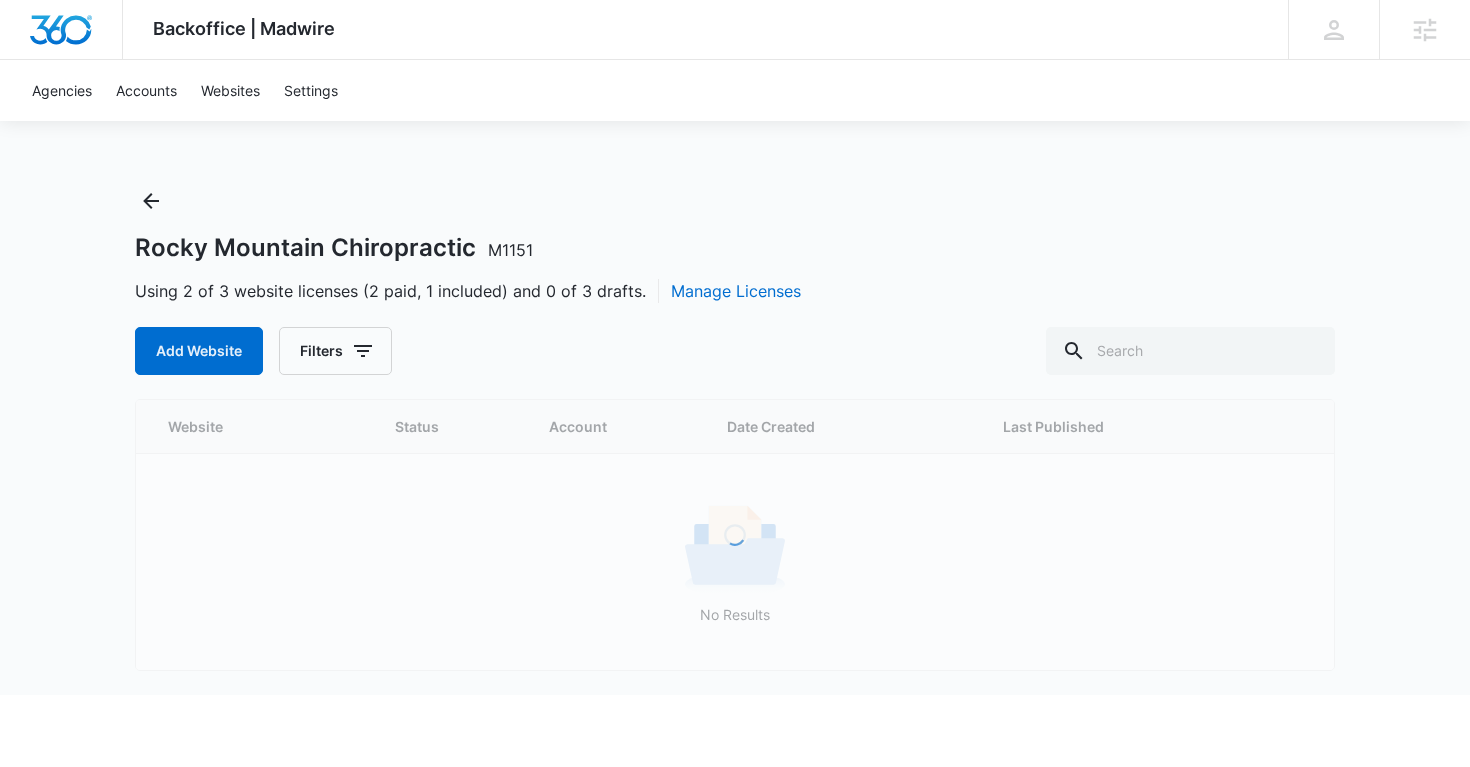 scroll, scrollTop: 0, scrollLeft: 0, axis: both 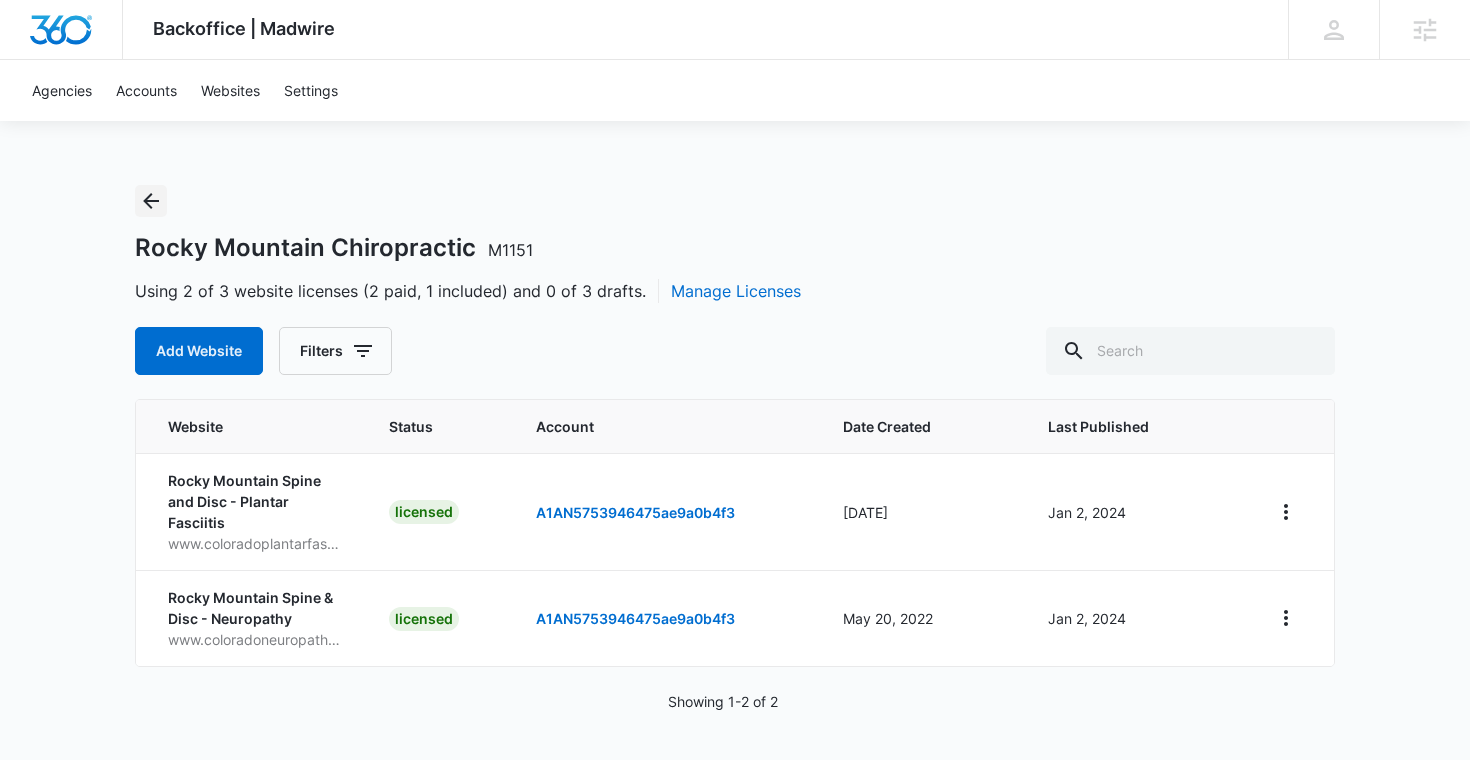 click 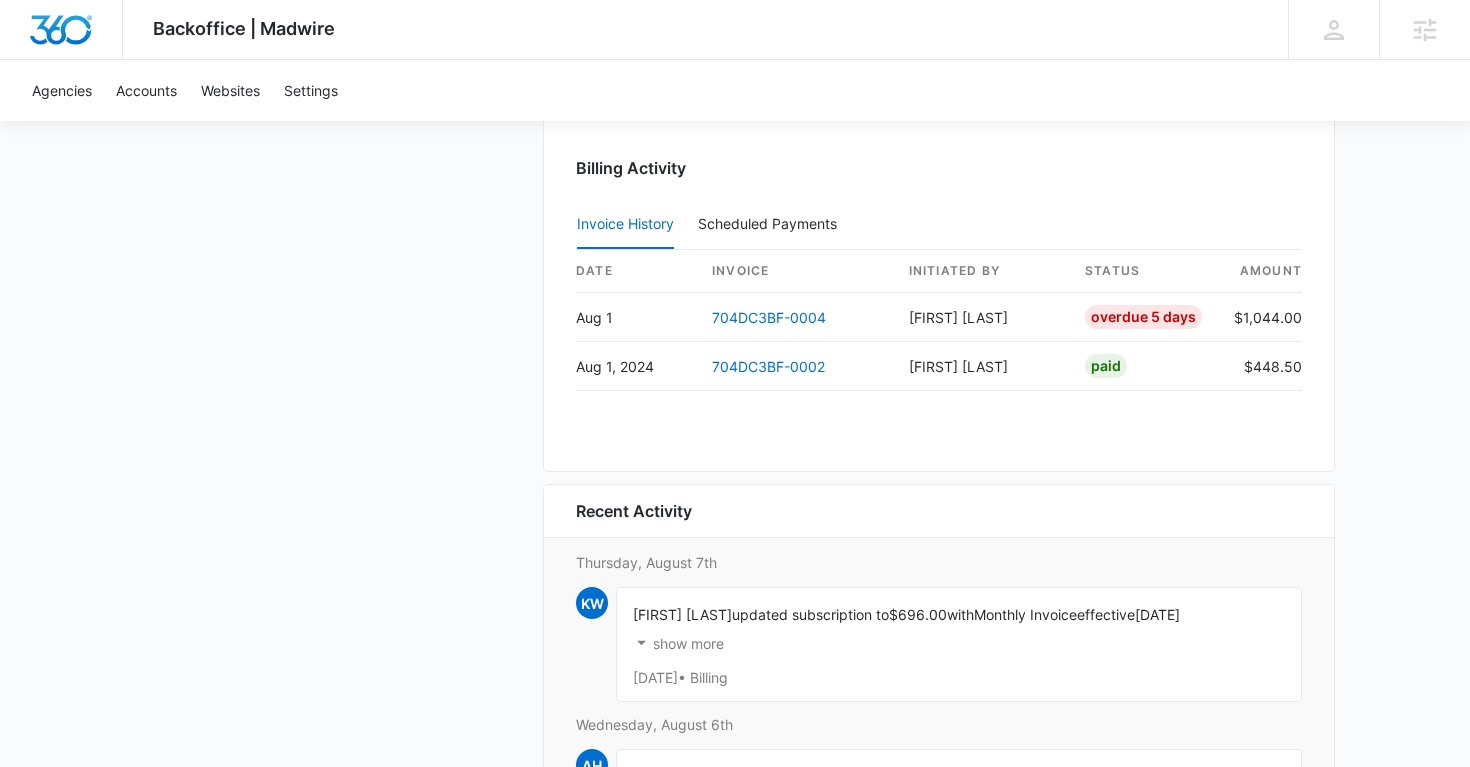 scroll, scrollTop: 2017, scrollLeft: 0, axis: vertical 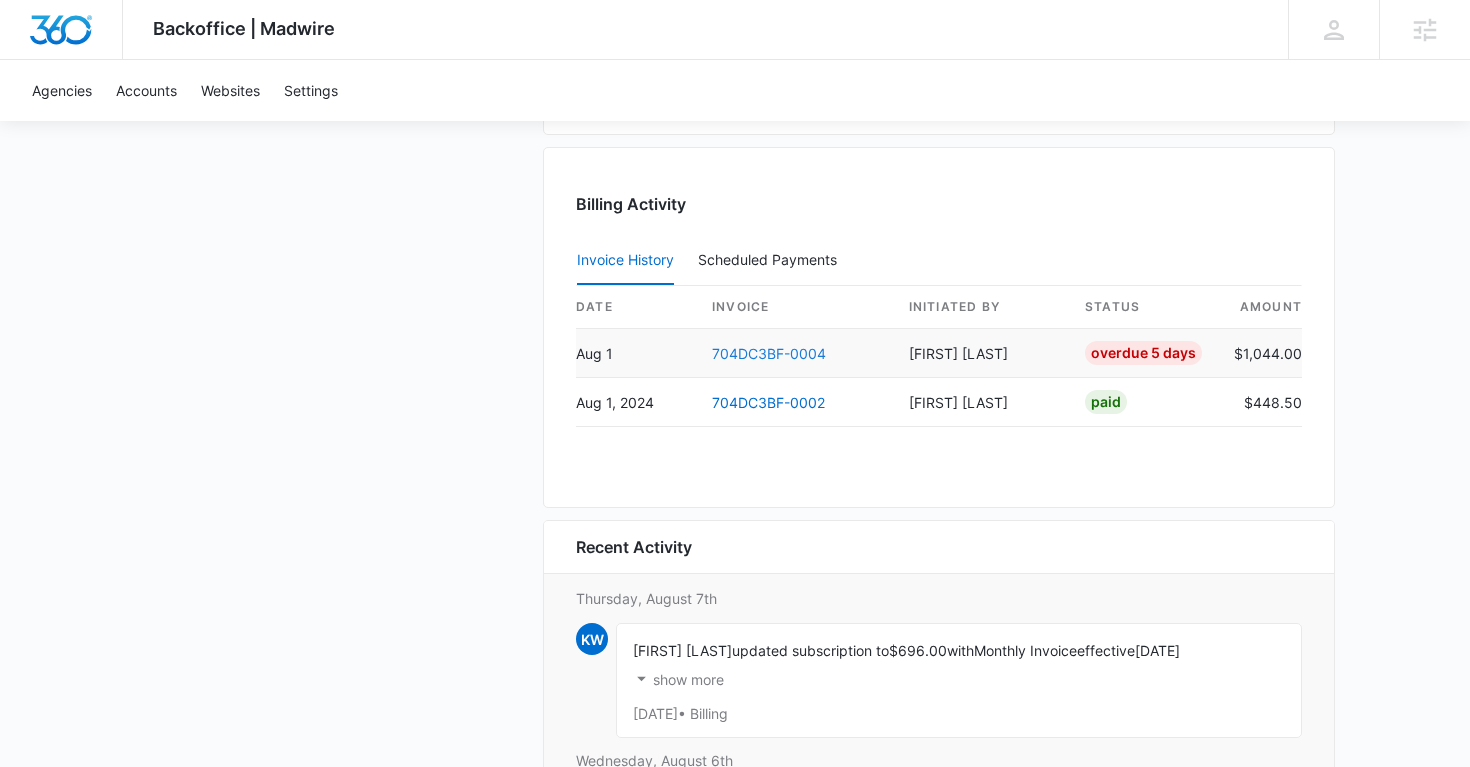 click on "704DC3BF-0004" at bounding box center (769, 353) 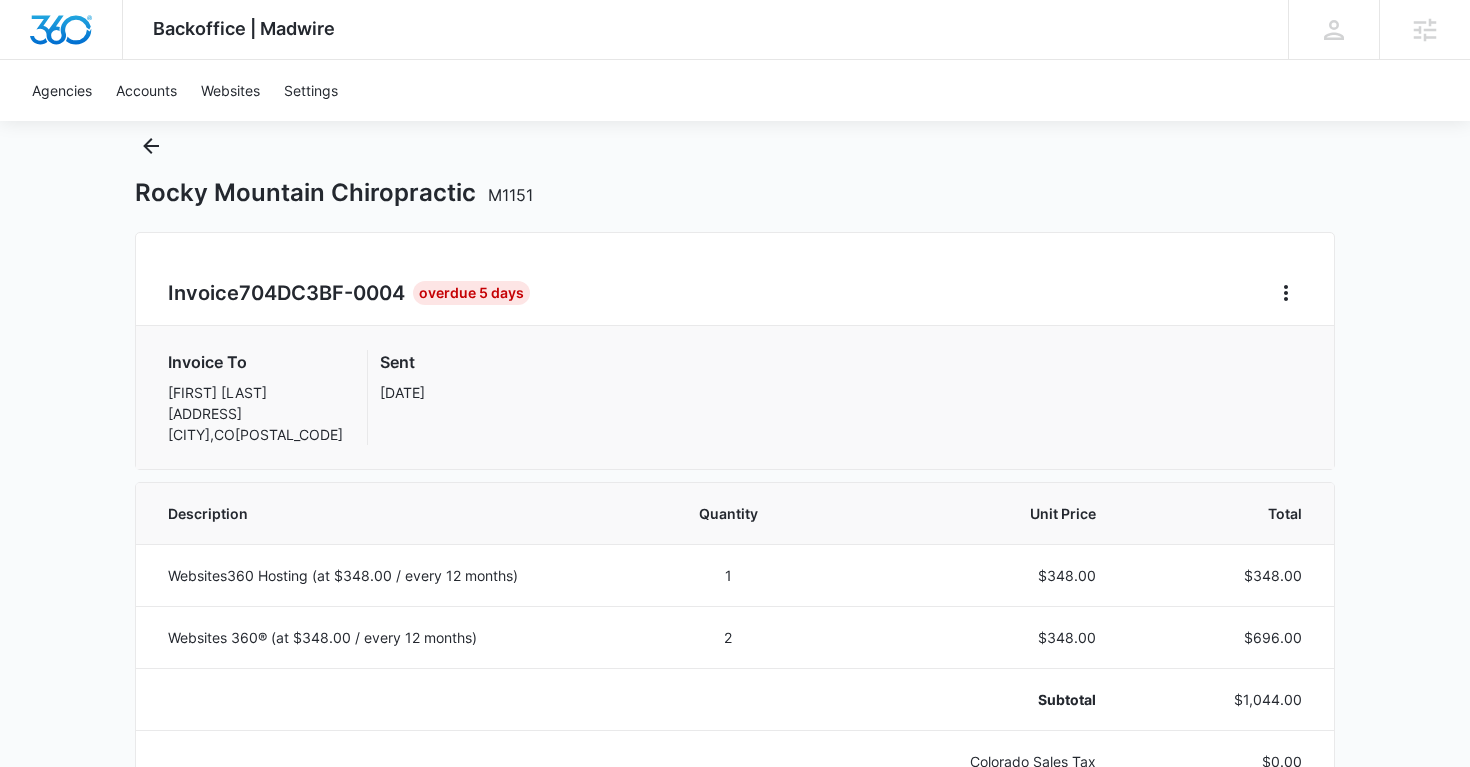 scroll, scrollTop: 31, scrollLeft: 0, axis: vertical 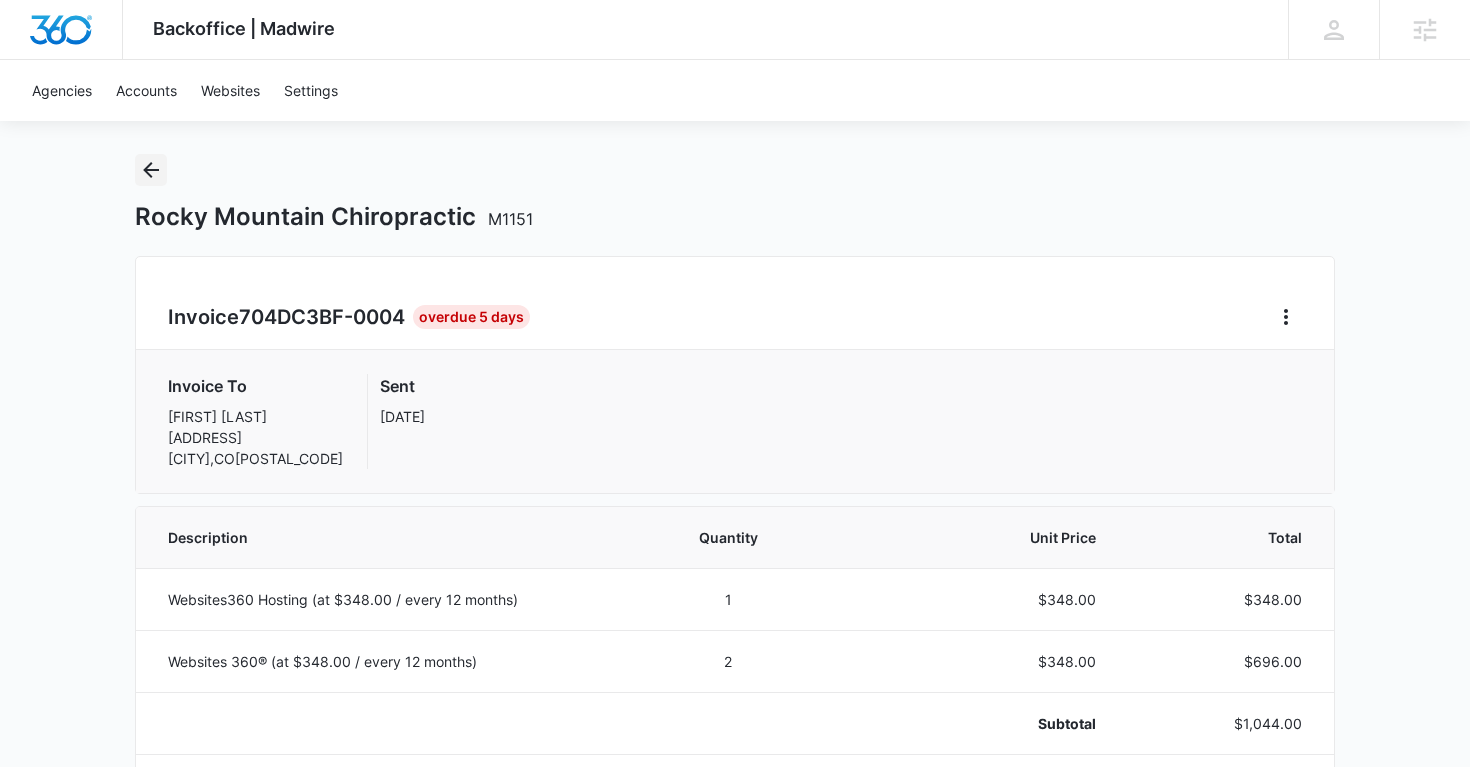 click 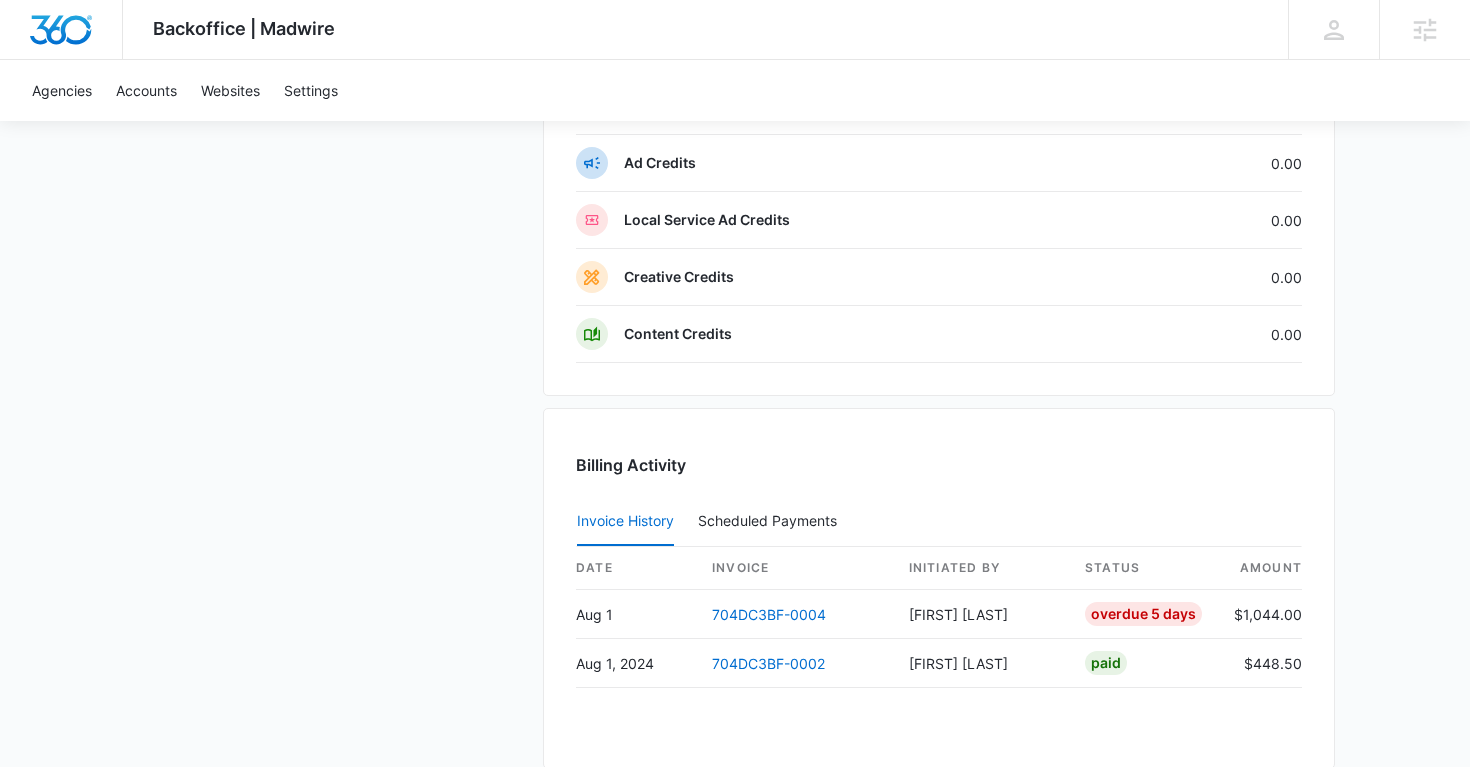 scroll, scrollTop: 1757, scrollLeft: 0, axis: vertical 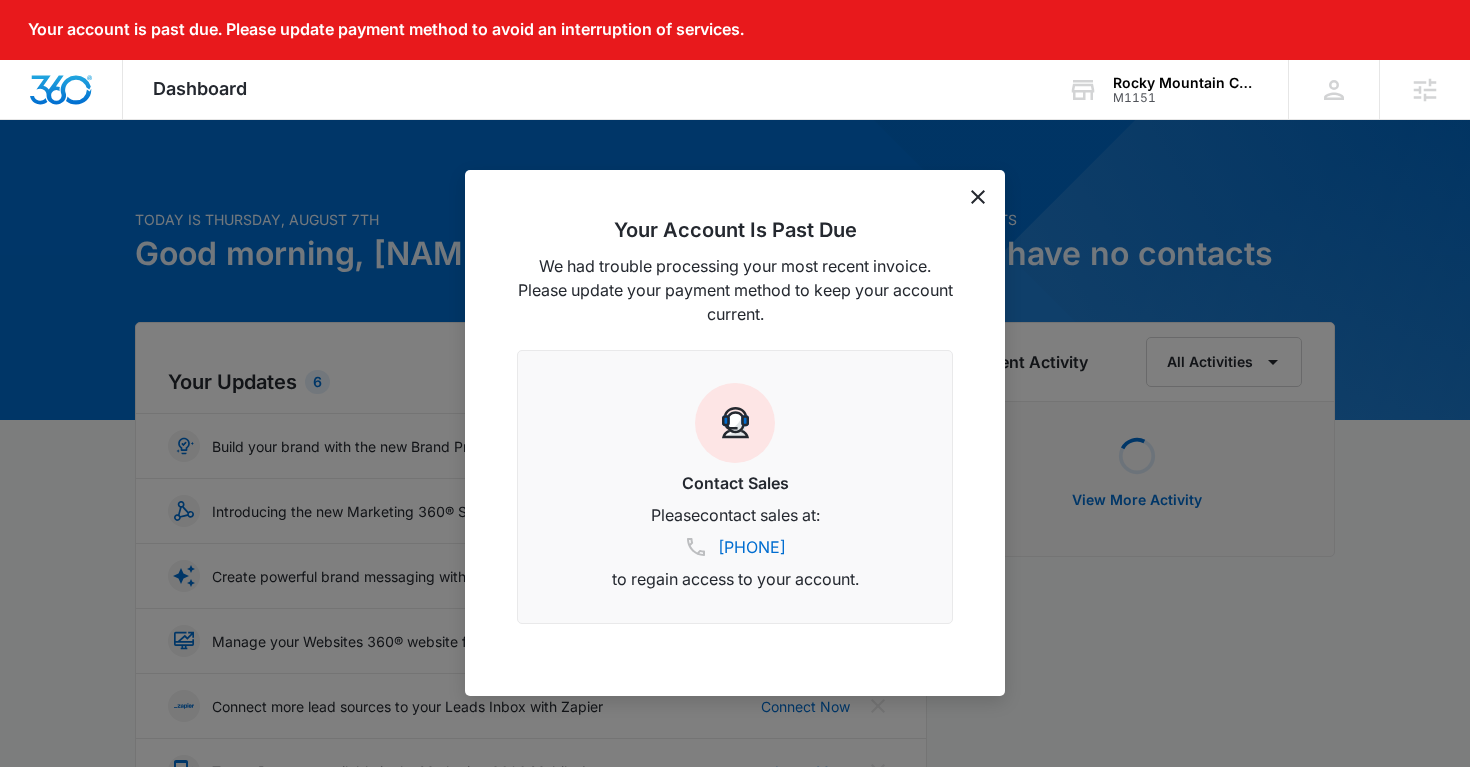 click 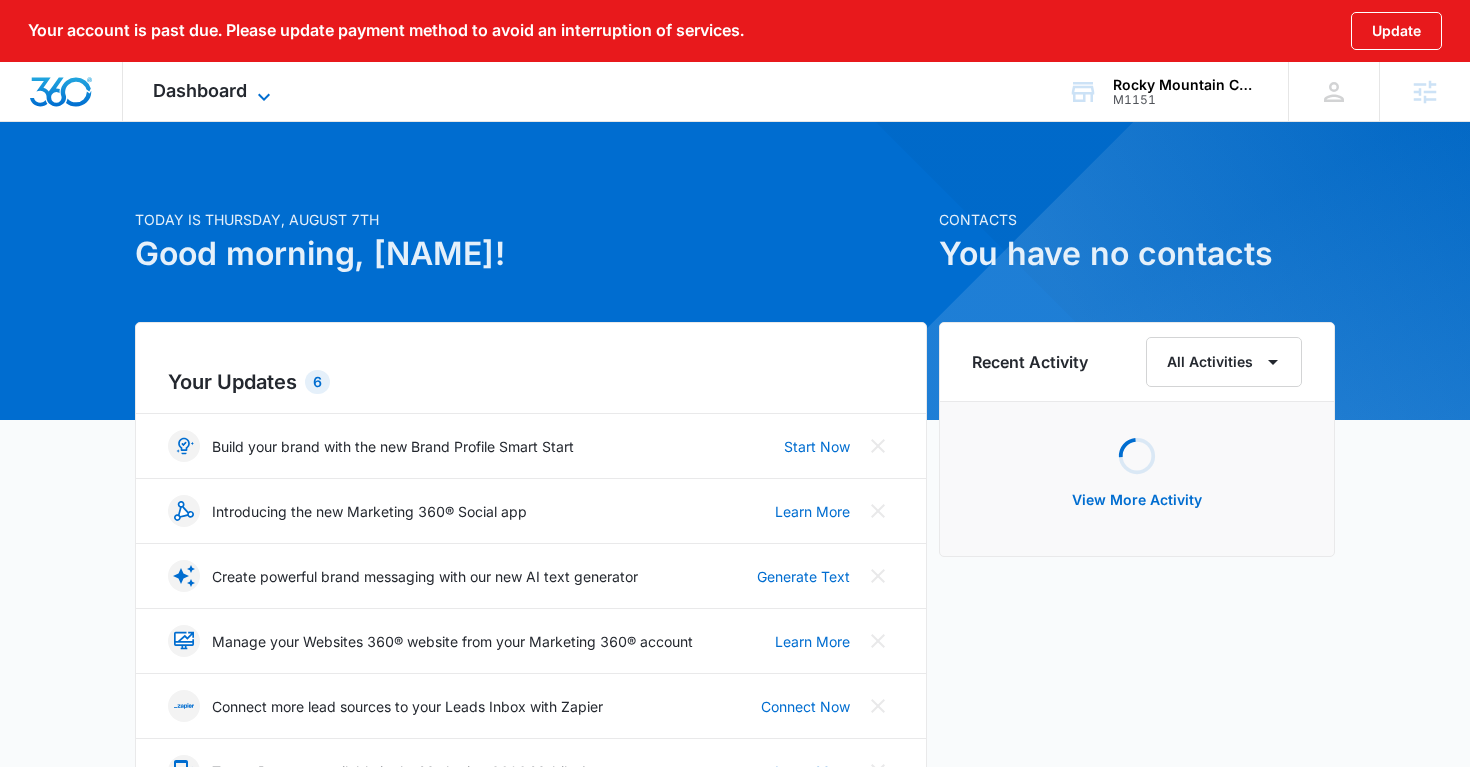 click 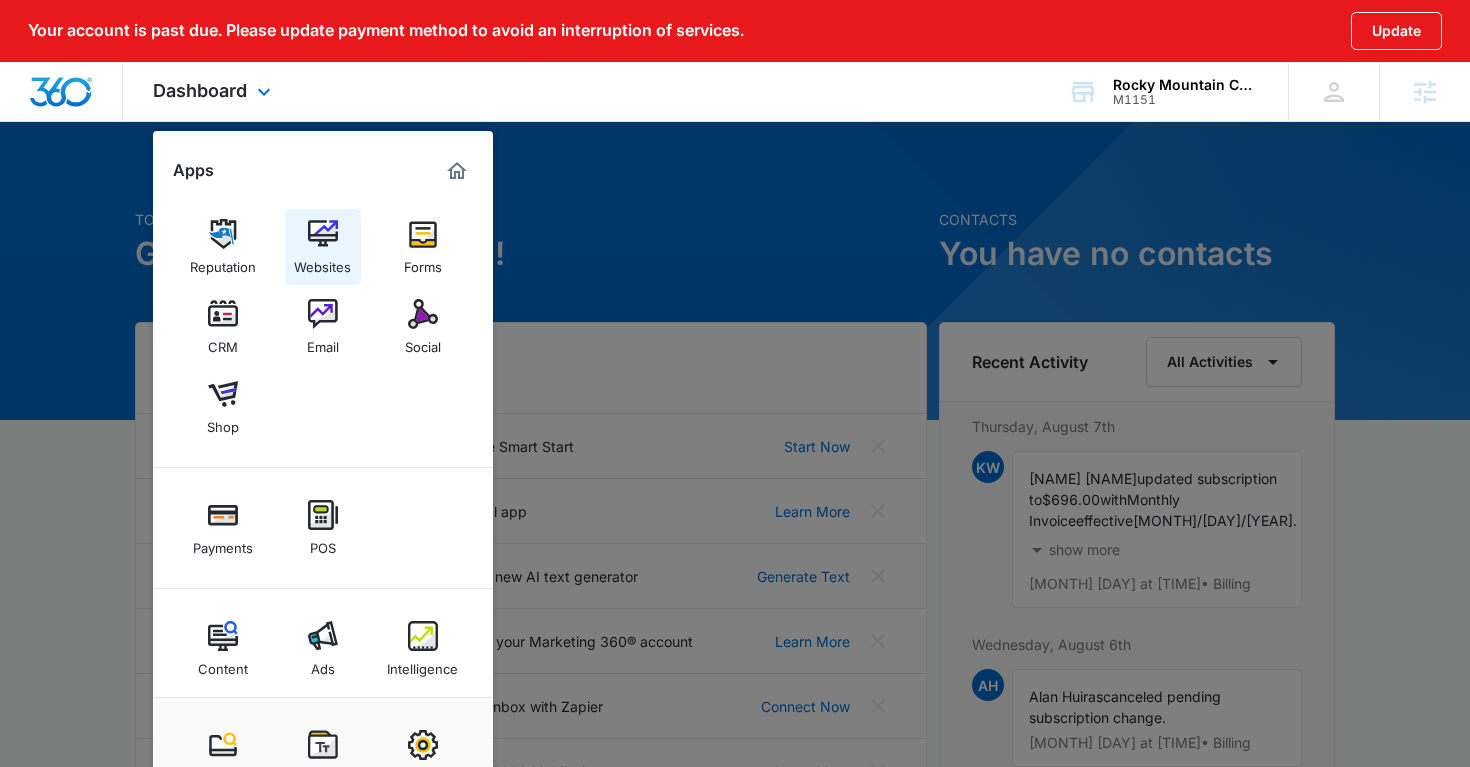 click at bounding box center (323, 234) 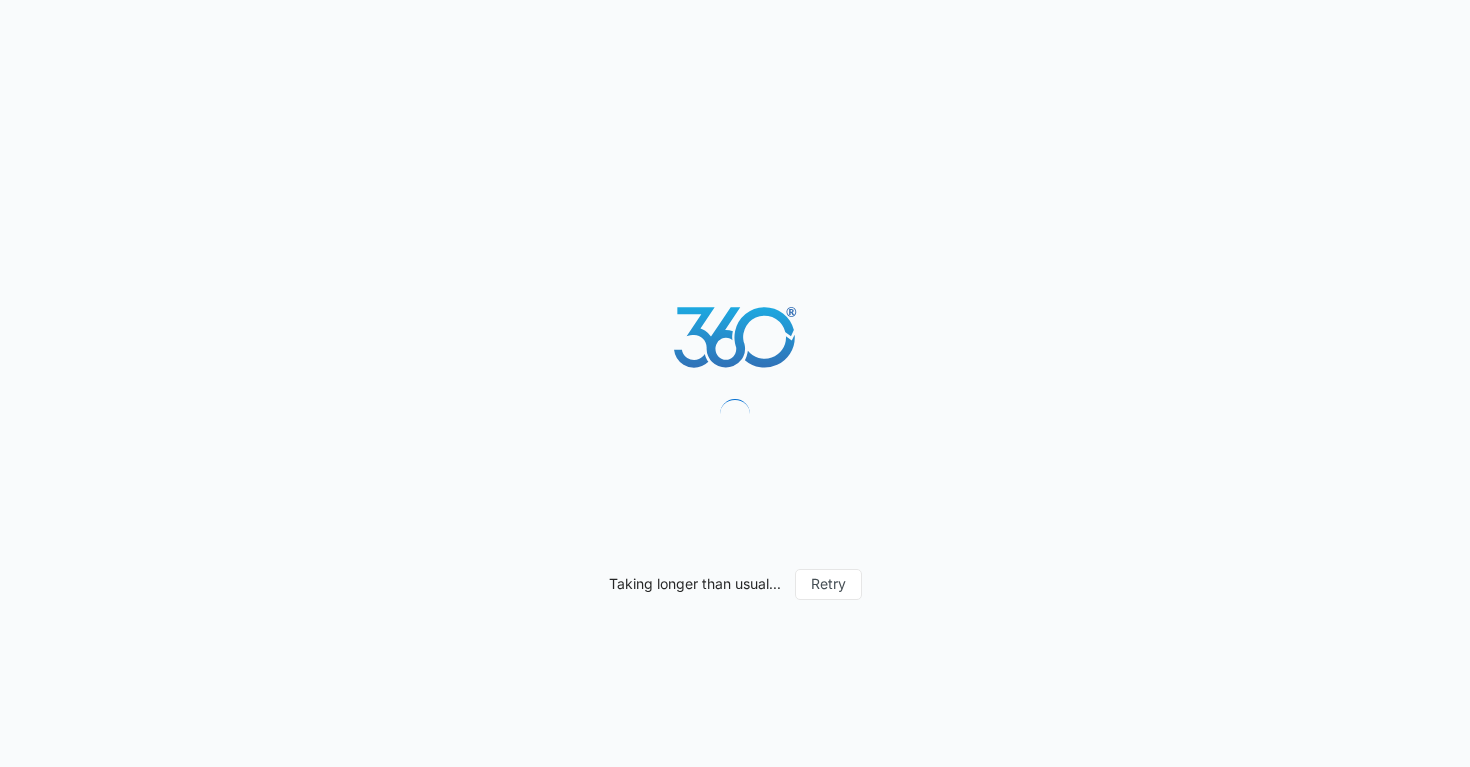 scroll, scrollTop: 0, scrollLeft: 0, axis: both 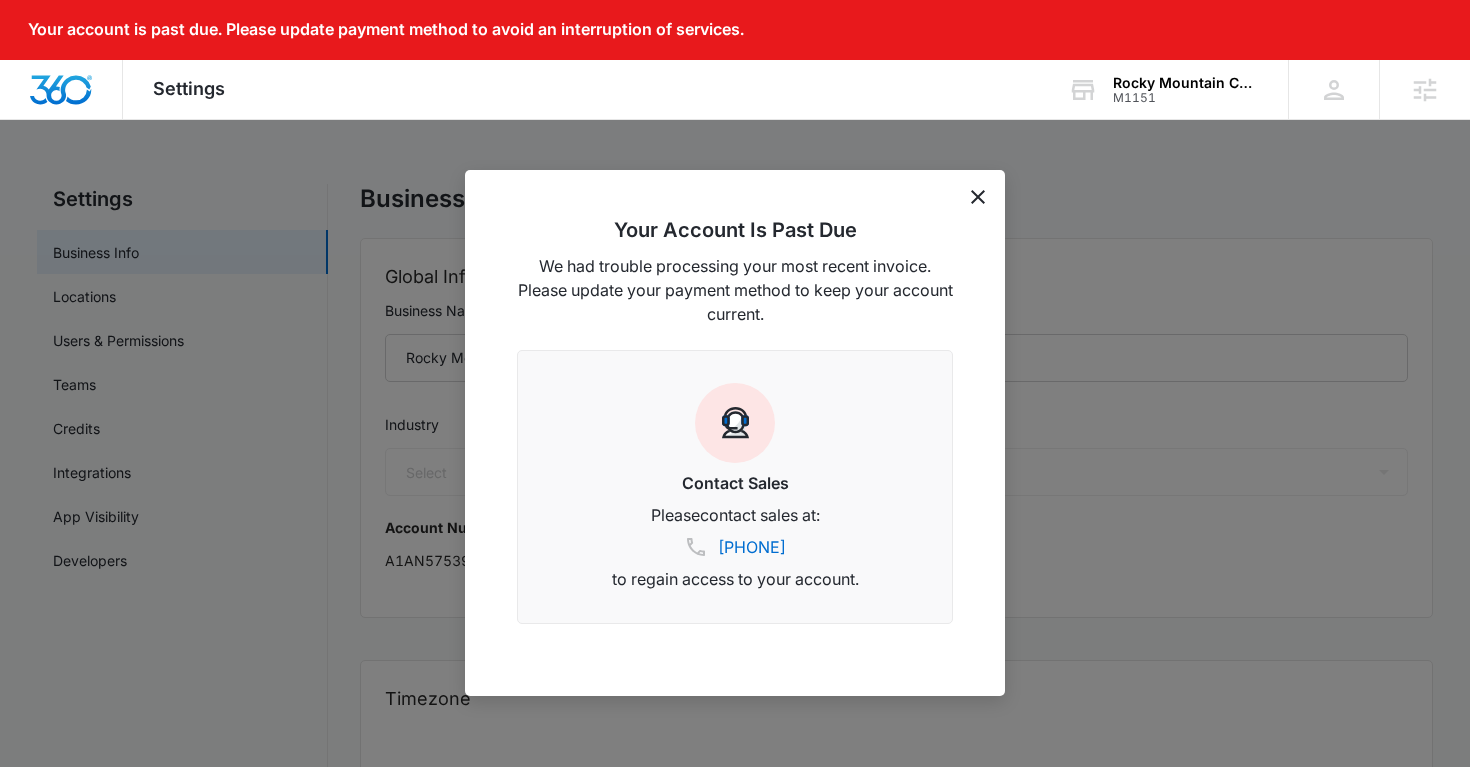 select on "33" 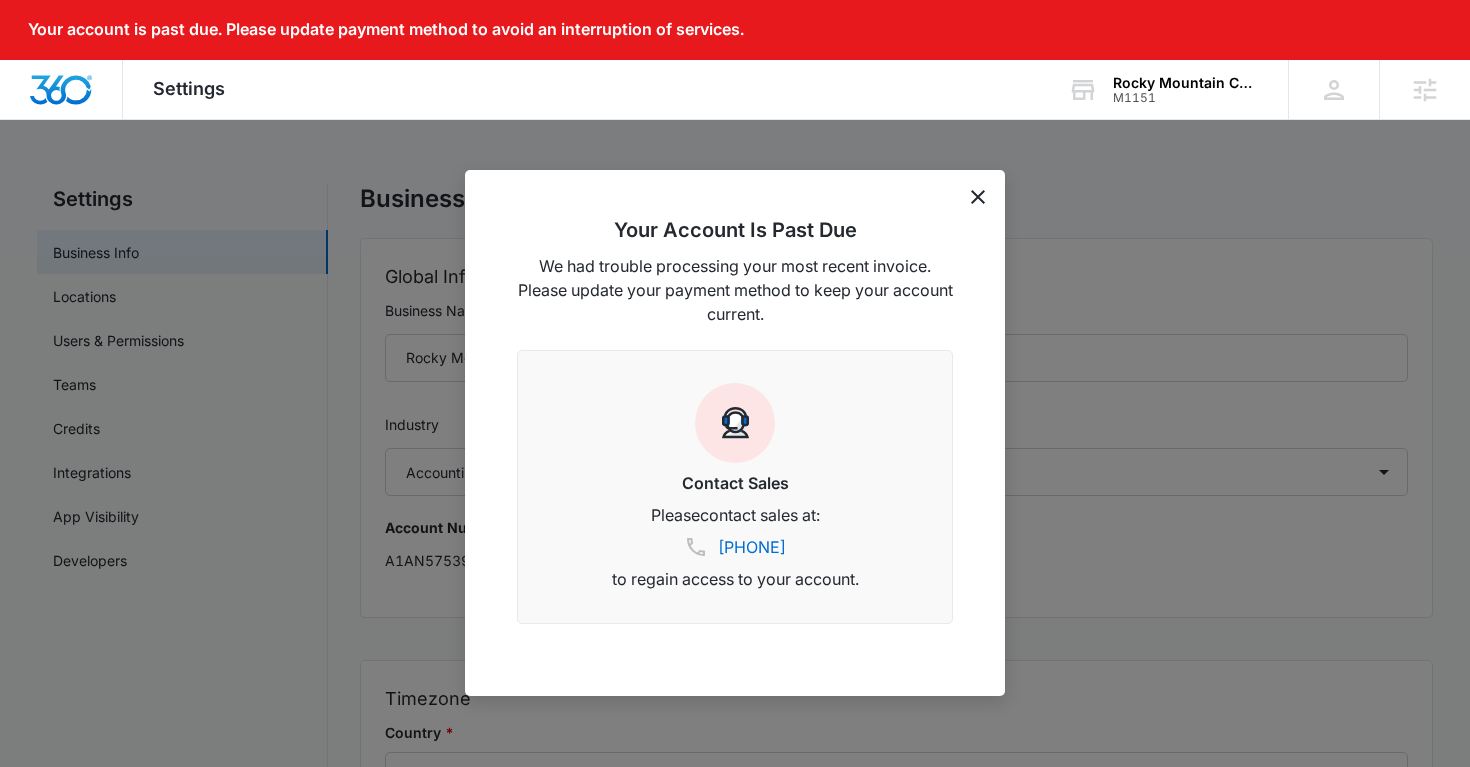 click 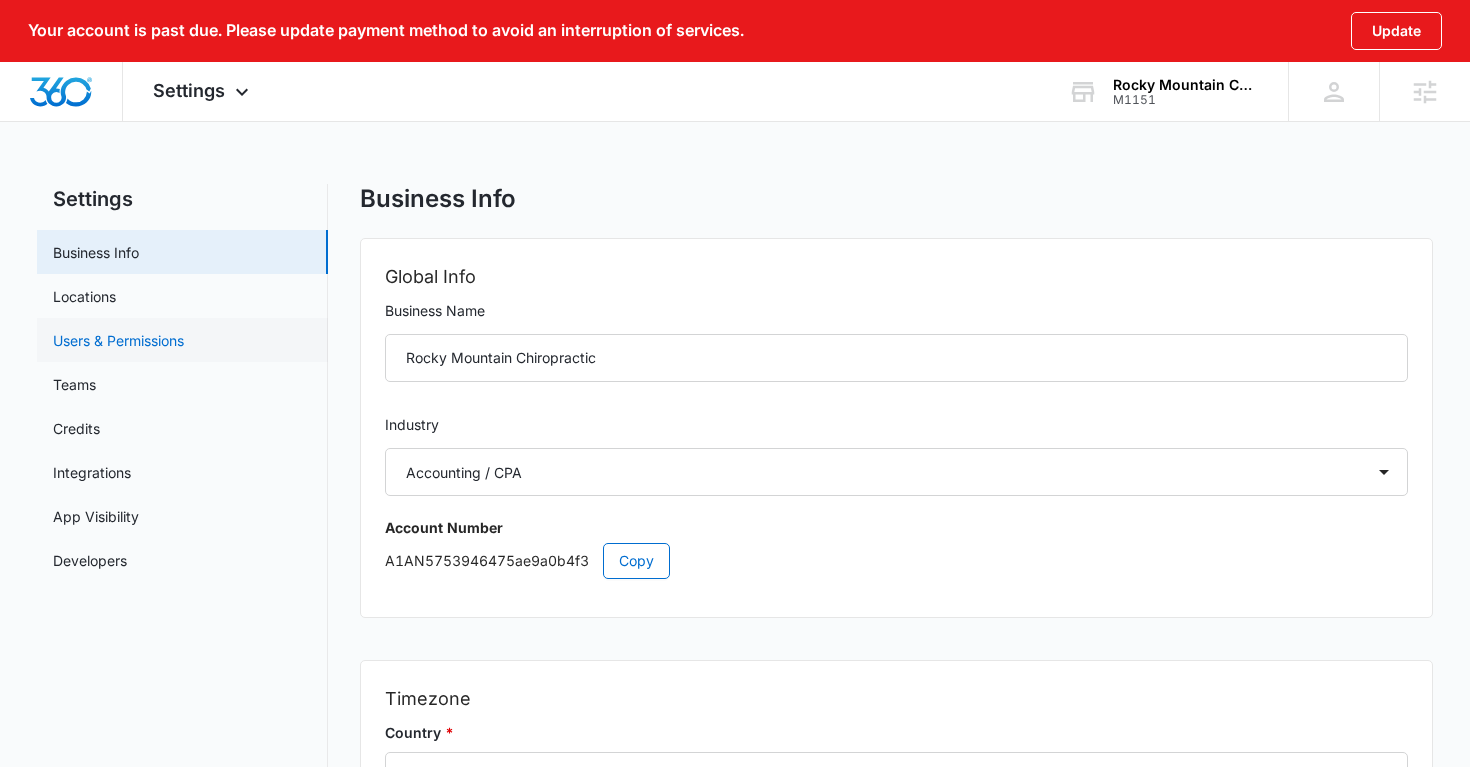 click on "Users & Permissions" at bounding box center (118, 340) 